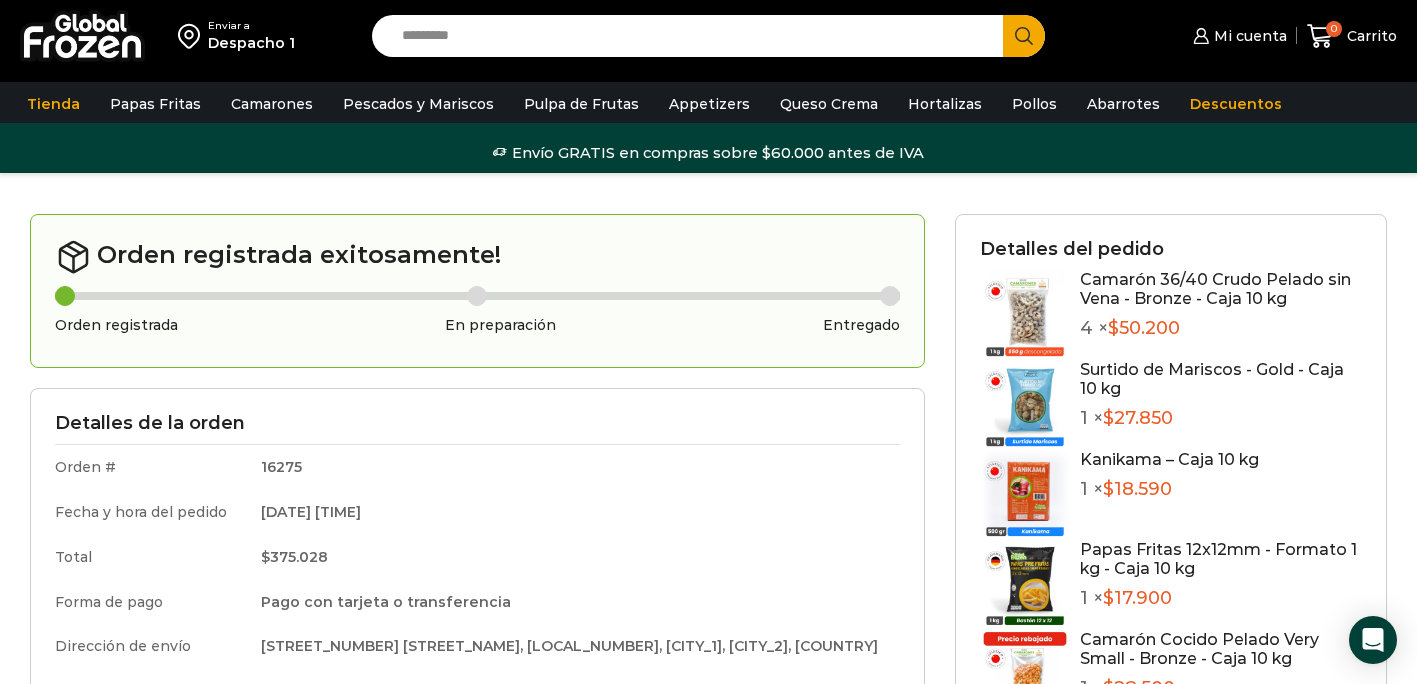 scroll, scrollTop: 50, scrollLeft: 0, axis: vertical 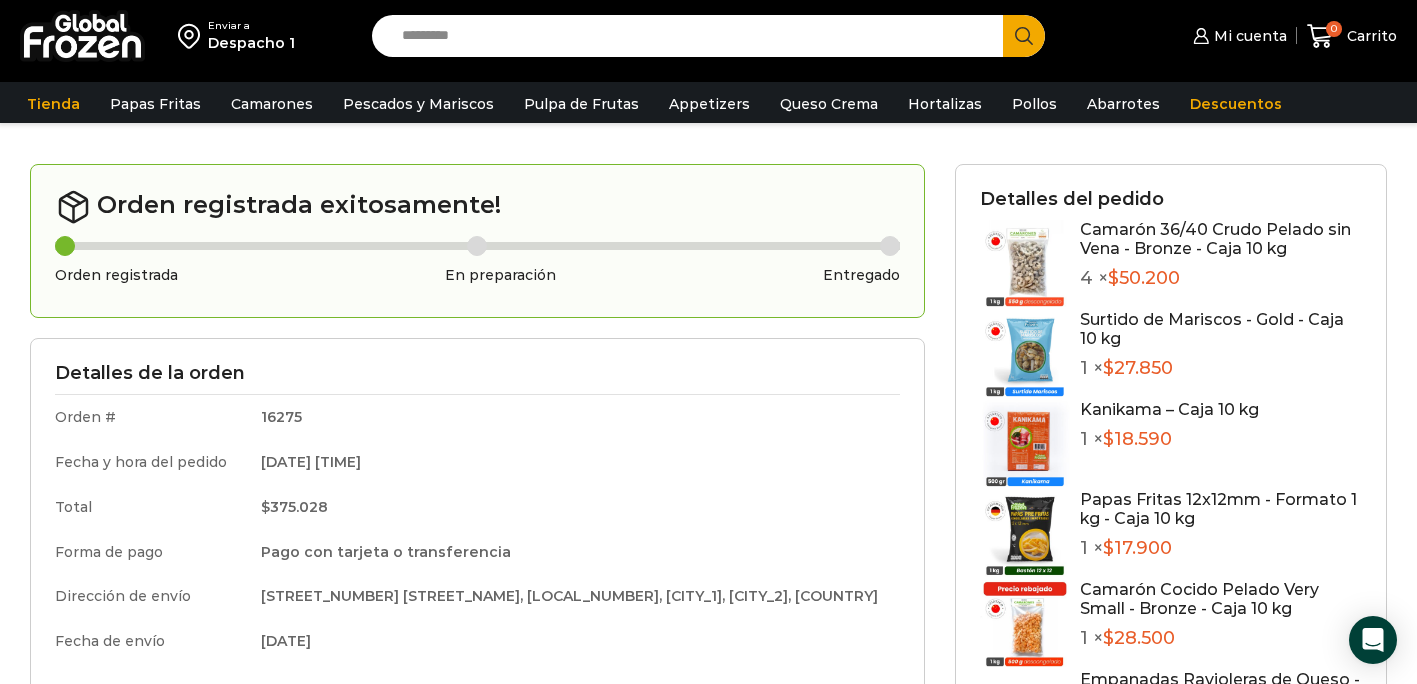 click on "Search input" at bounding box center [693, 36] 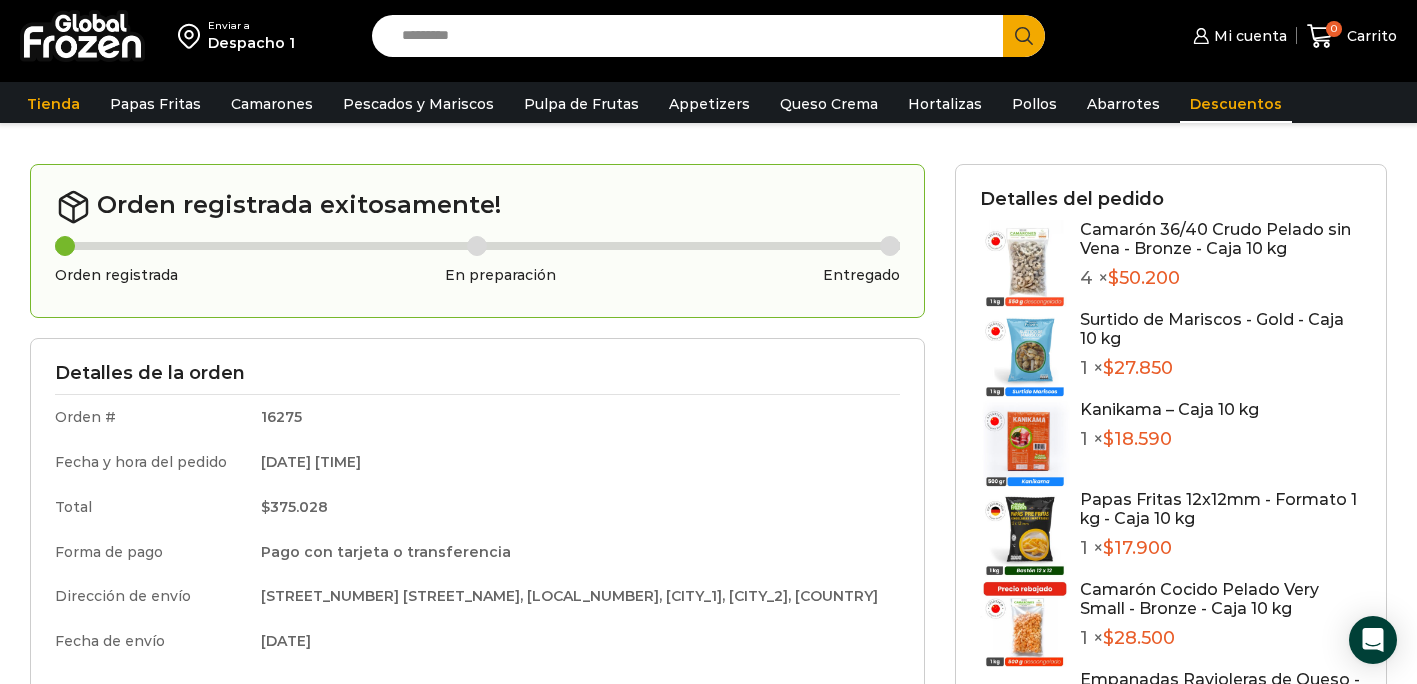 click on "Descuentos" at bounding box center [1236, 104] 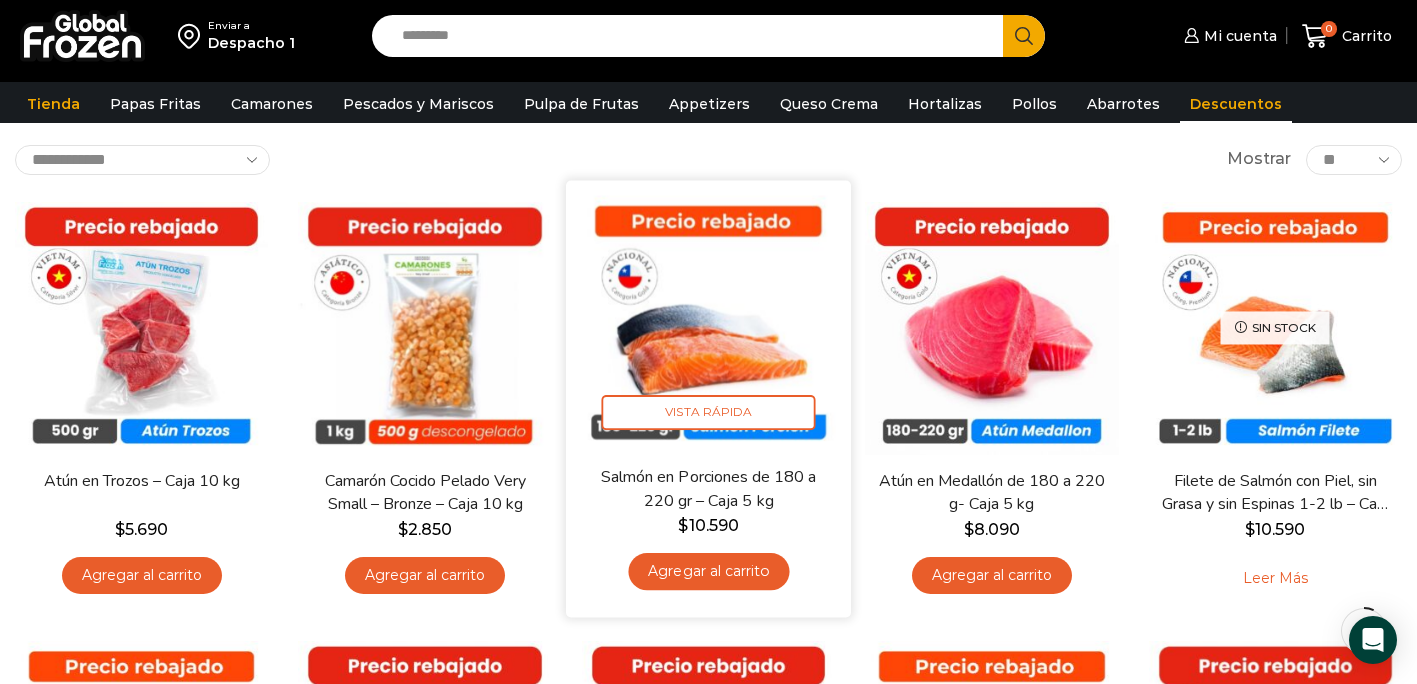 scroll, scrollTop: 97, scrollLeft: 0, axis: vertical 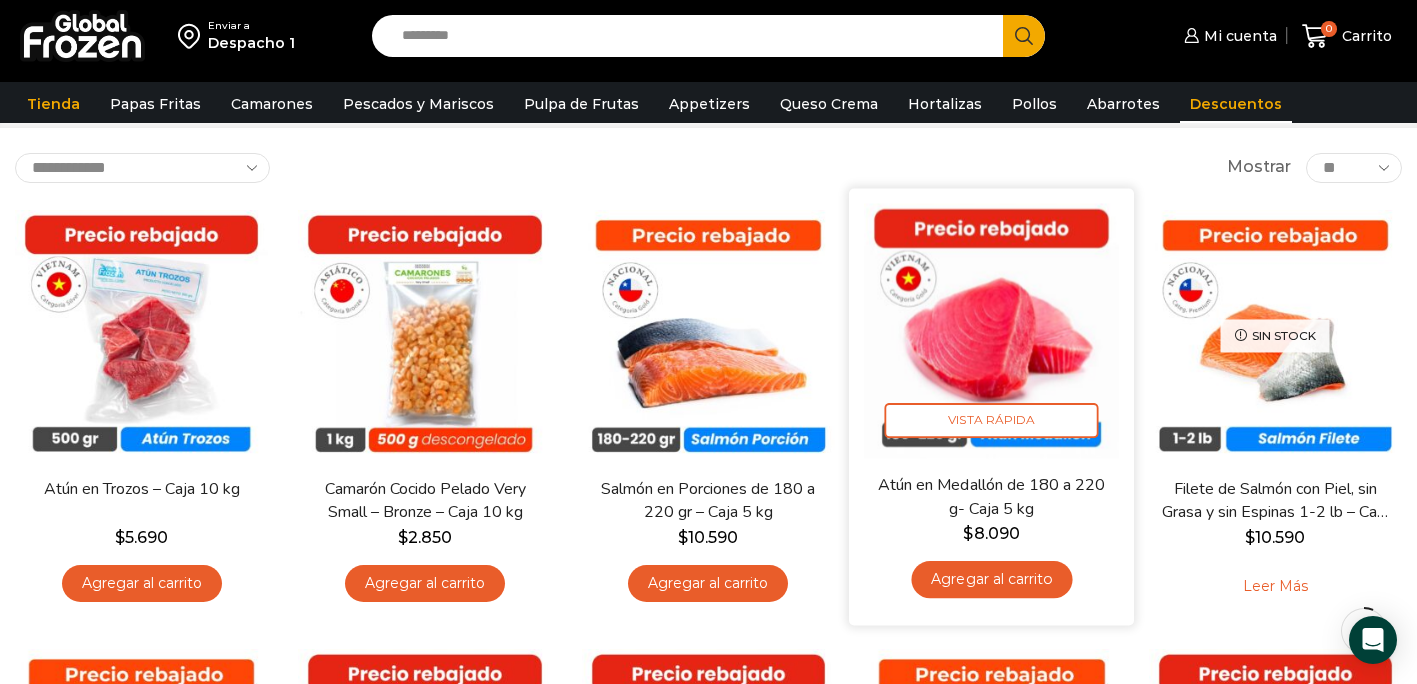 click on "Agregar al carrito" at bounding box center (991, 579) 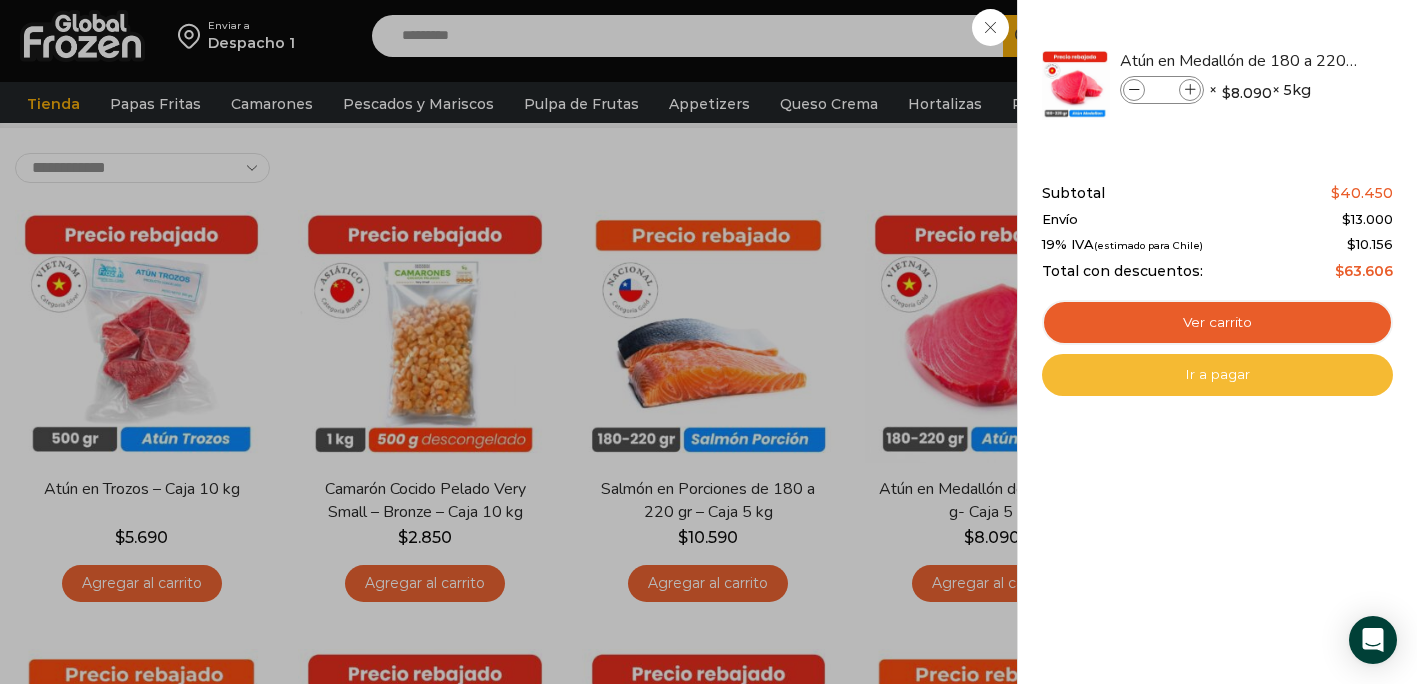 click on "Ir a pagar" at bounding box center (1217, 375) 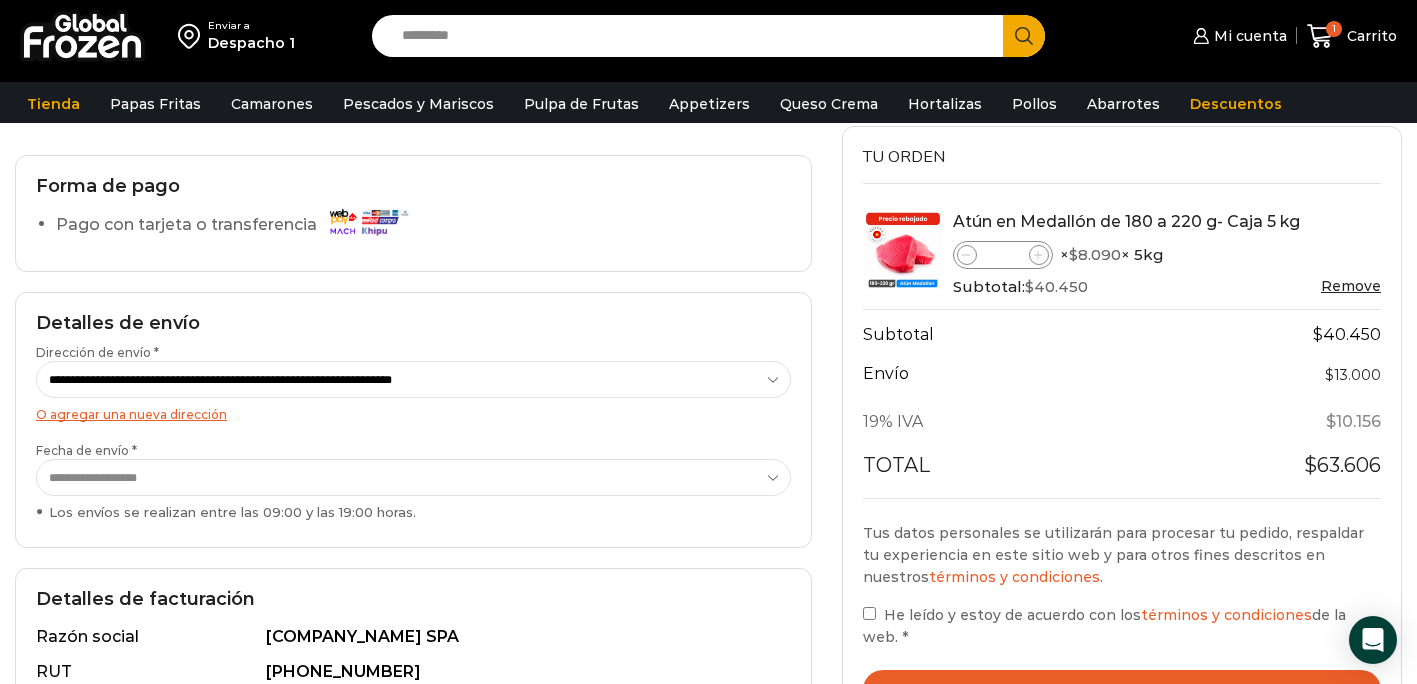 scroll, scrollTop: 0, scrollLeft: 0, axis: both 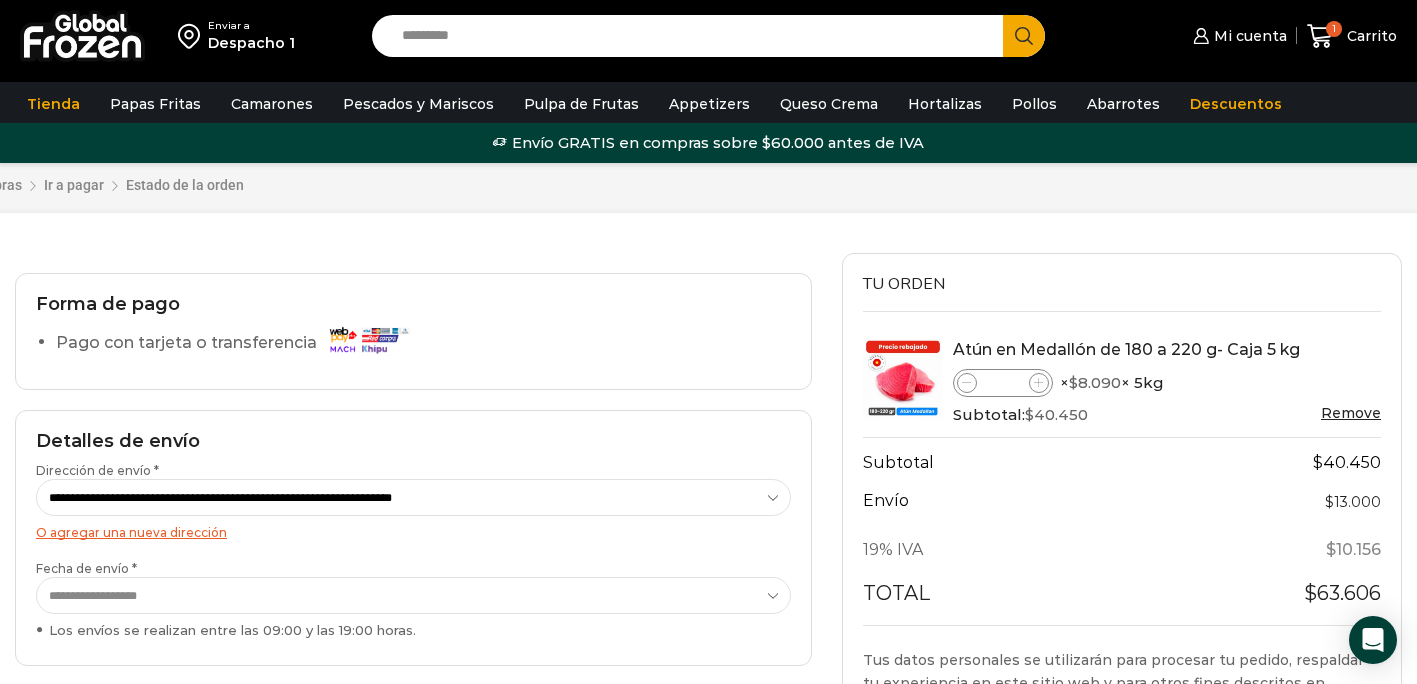 click on "Search input" at bounding box center [693, 36] 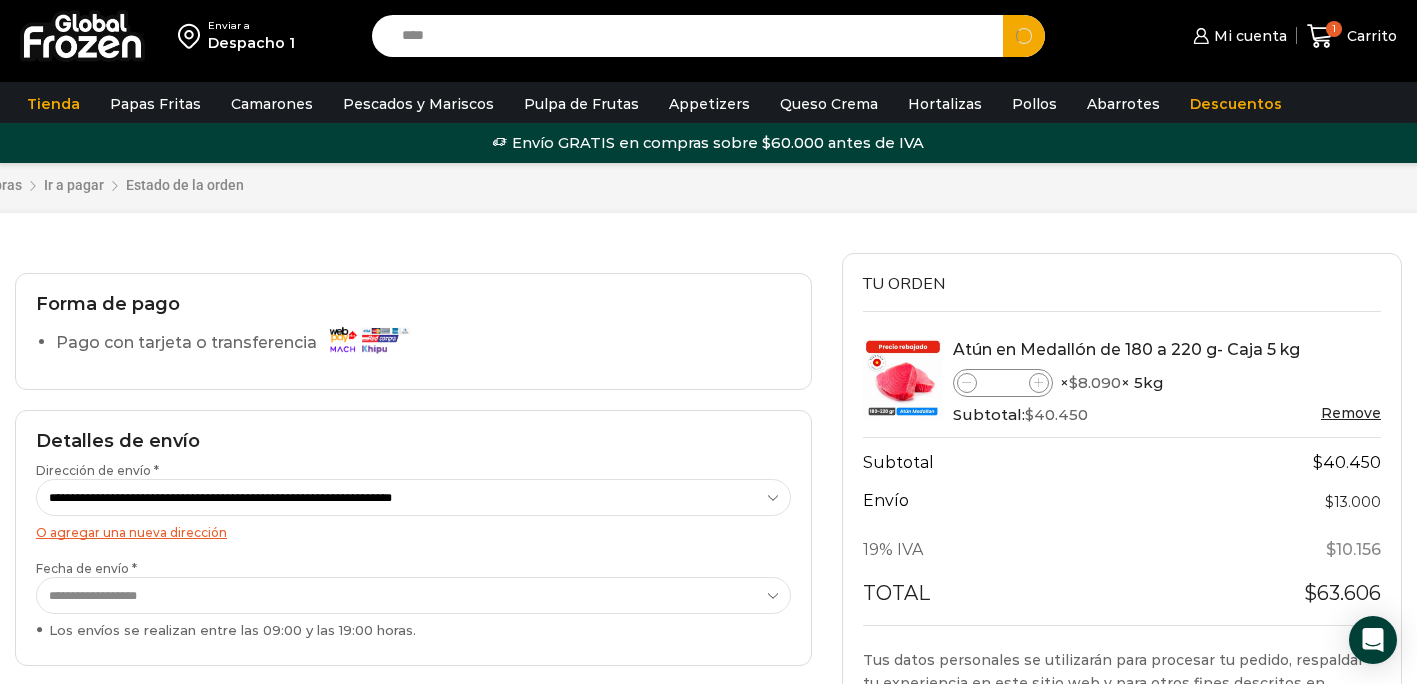 type on "****" 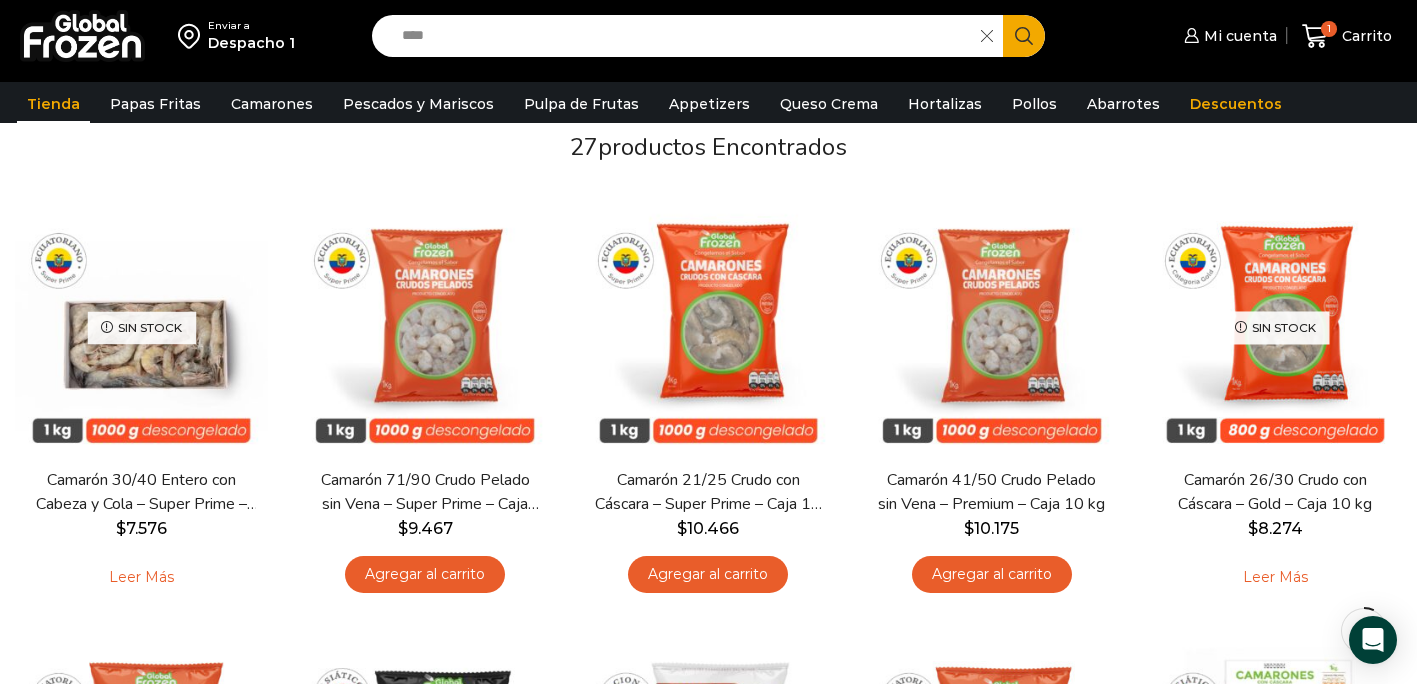 scroll, scrollTop: 148, scrollLeft: 0, axis: vertical 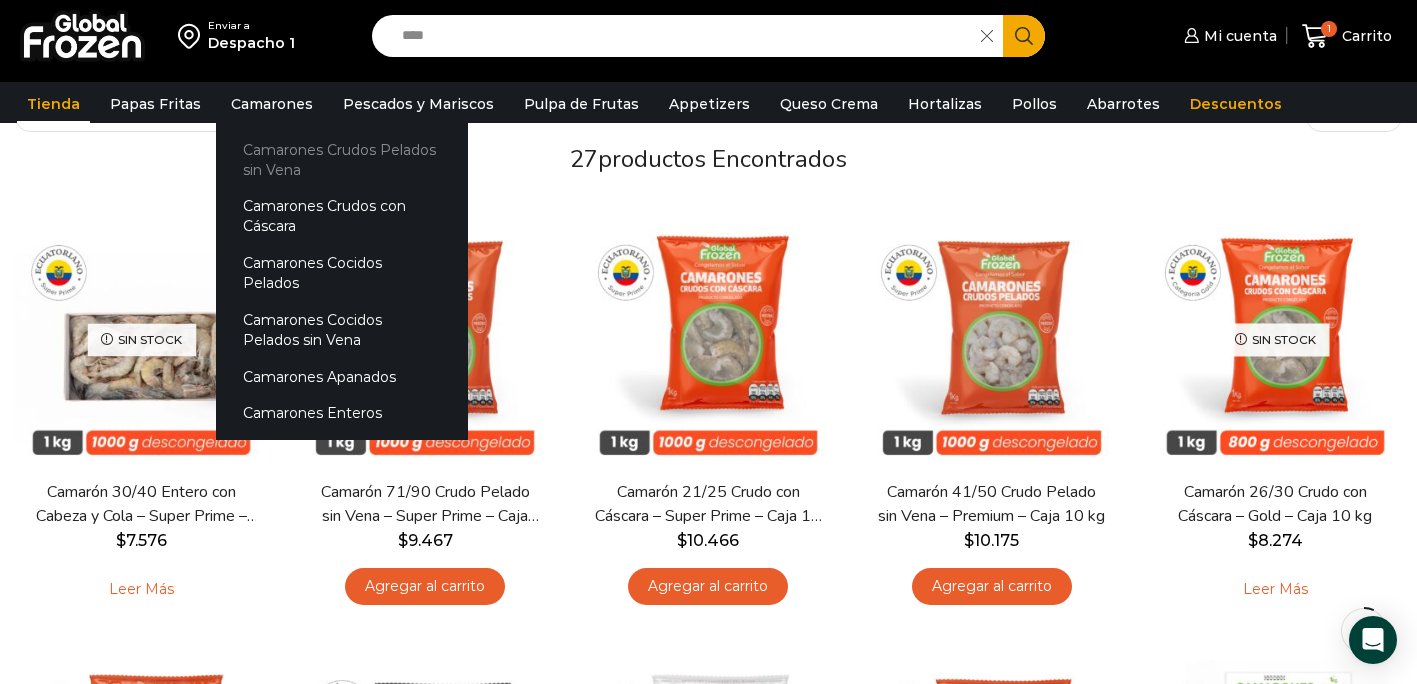 click on "Camarones Crudos Pelados sin Vena" at bounding box center [342, 159] 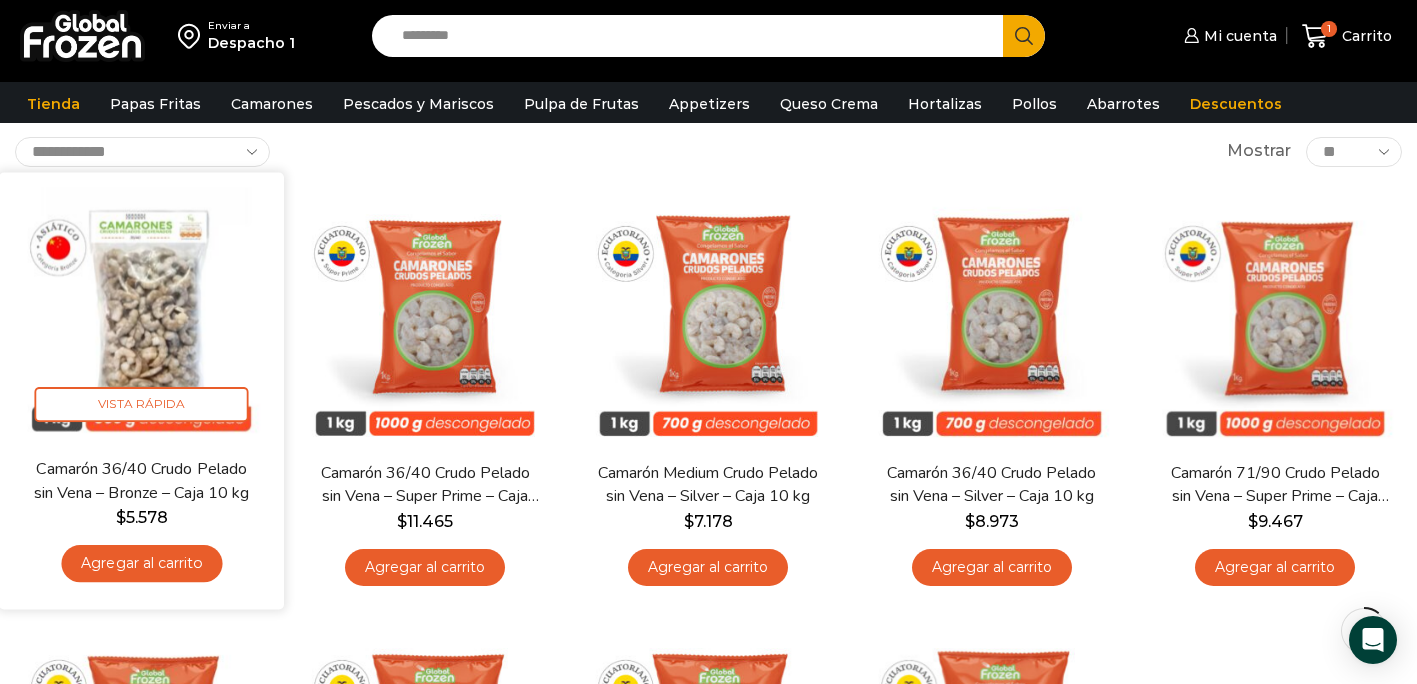 scroll, scrollTop: 121, scrollLeft: 0, axis: vertical 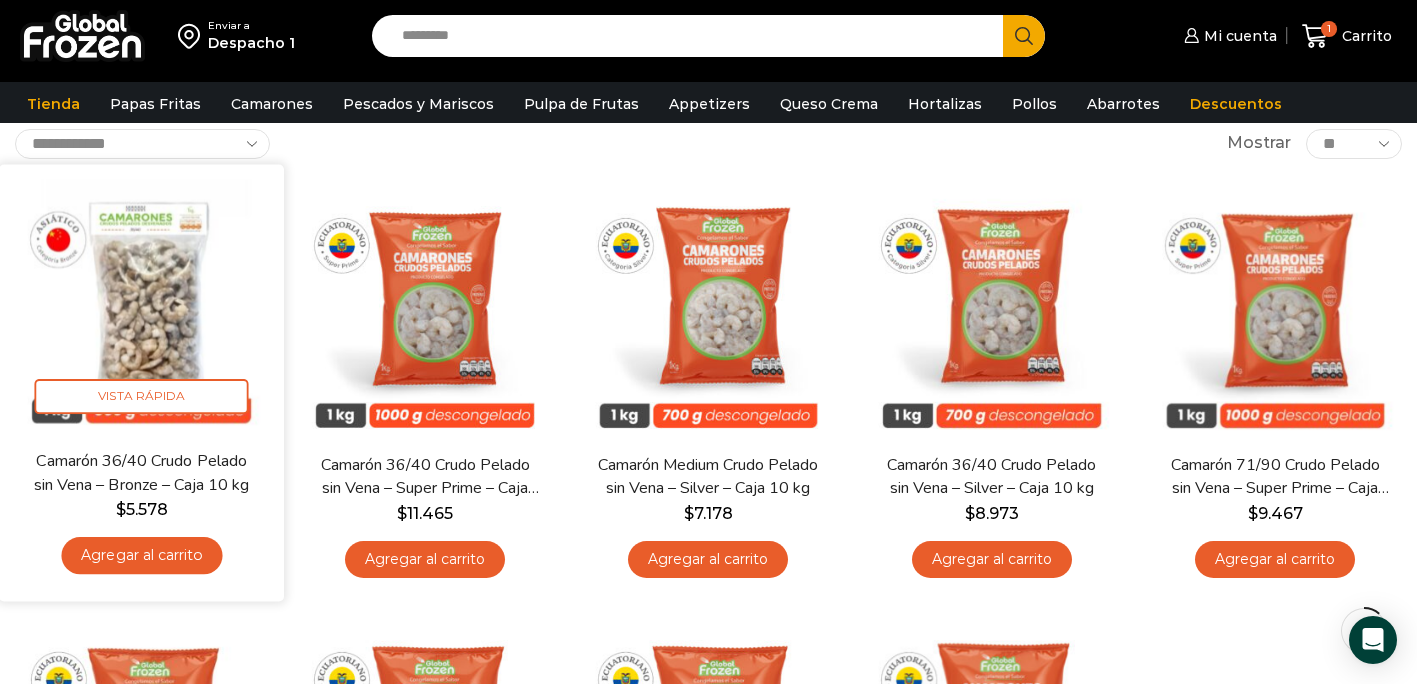 click on "Agregar al carrito" at bounding box center [141, 555] 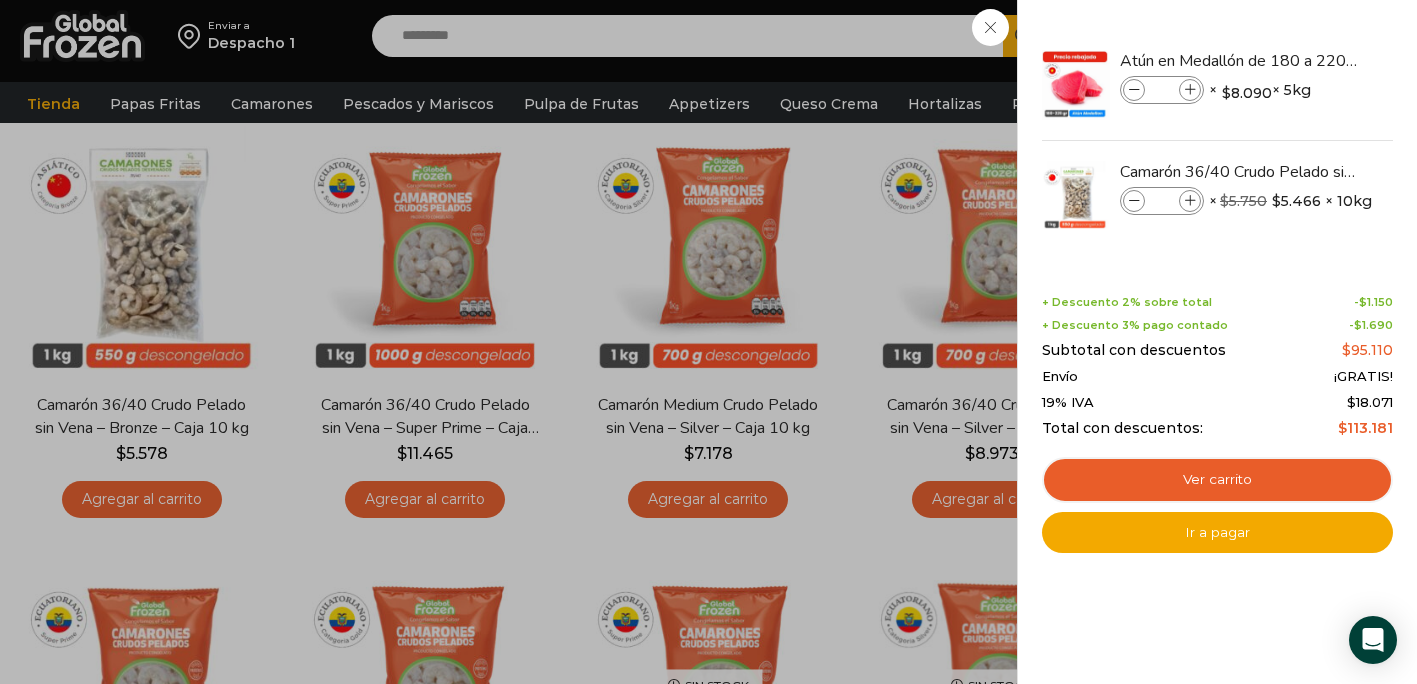 scroll, scrollTop: 187, scrollLeft: 0, axis: vertical 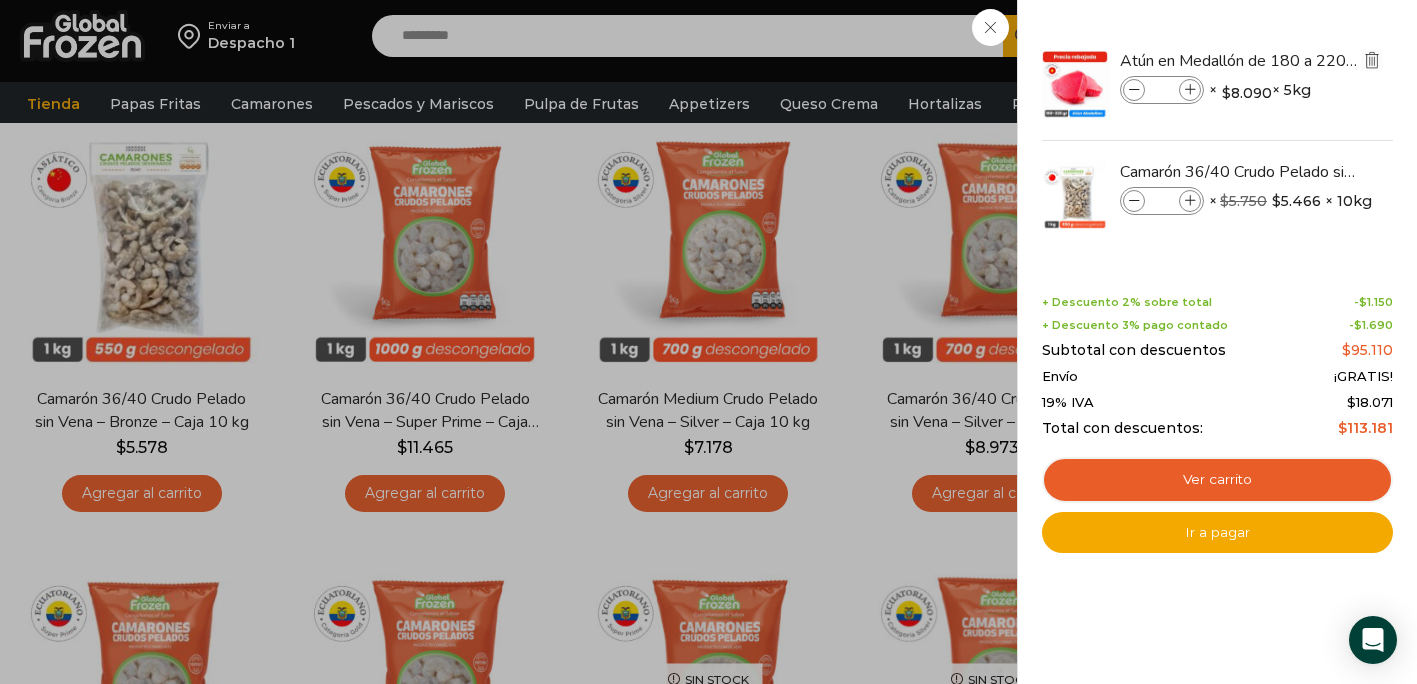 click at bounding box center [1372, 60] 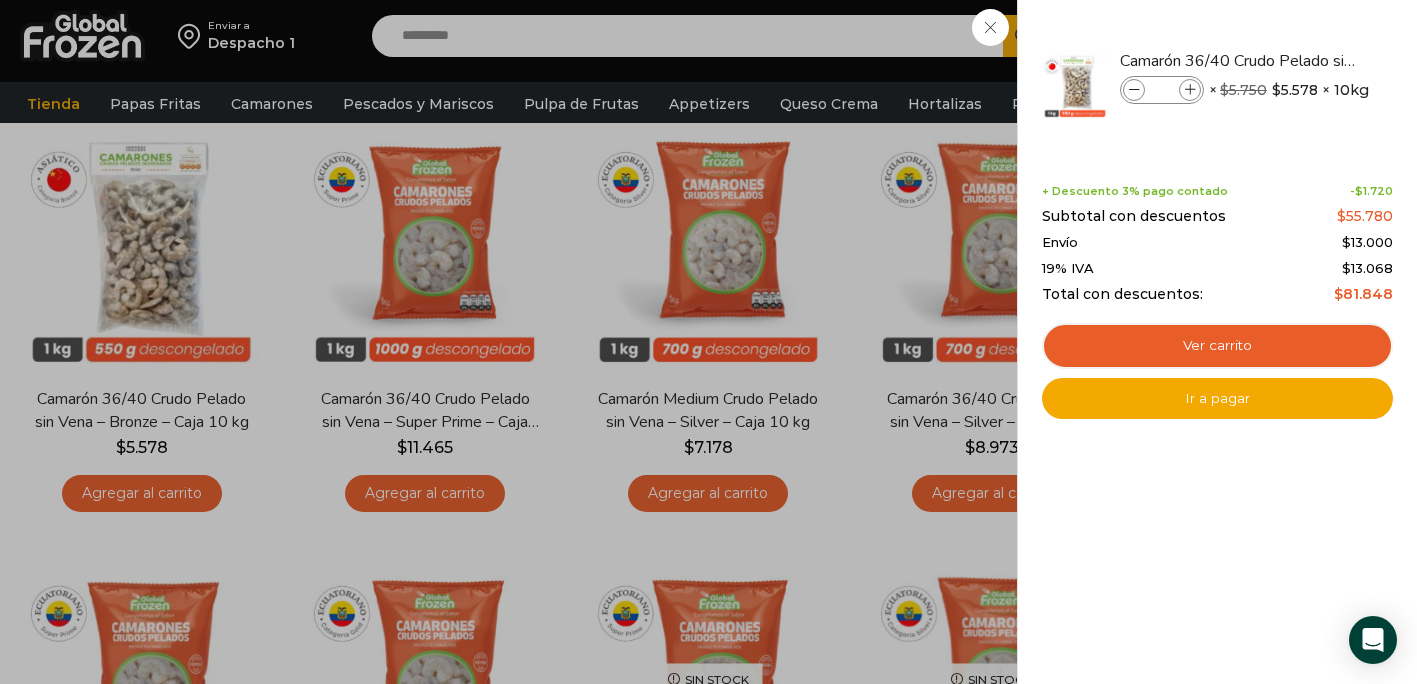 click on "1
Carrito
1
1
Shopping Cart
*" at bounding box center [1347, 36] 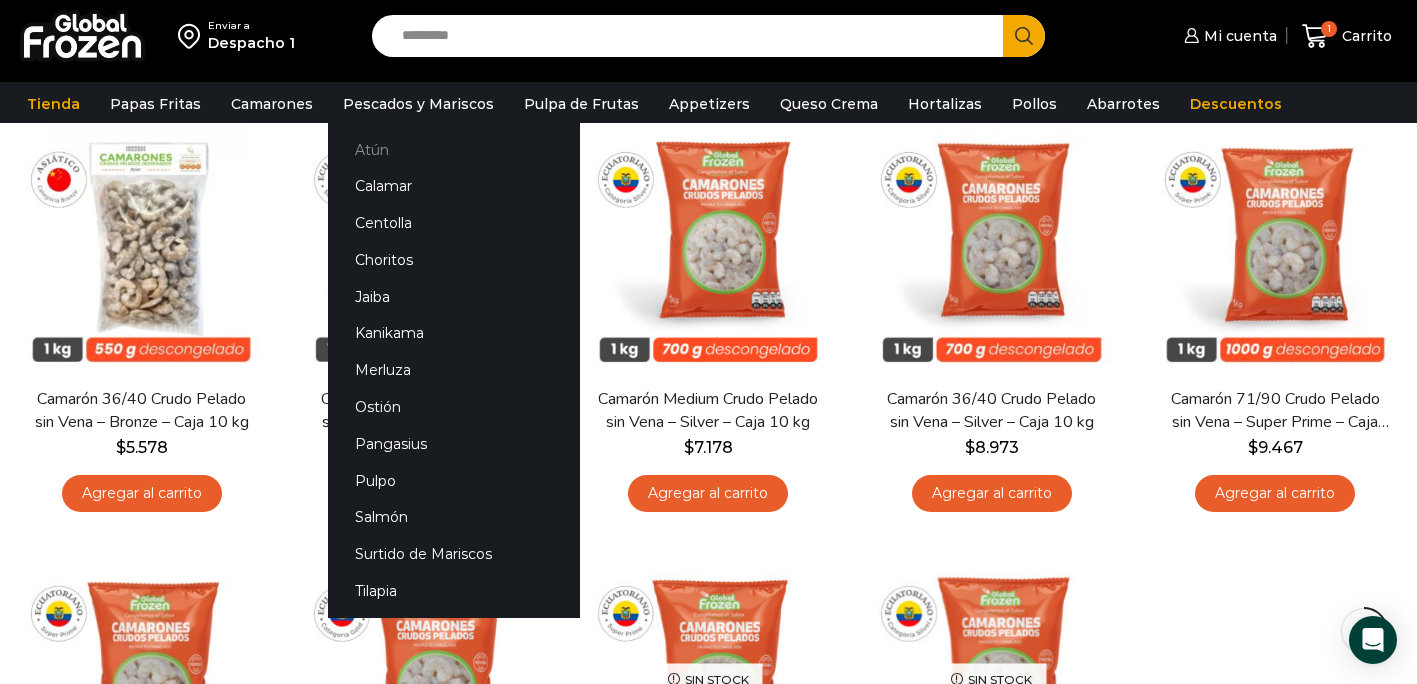 click on "Atún" at bounding box center [454, 149] 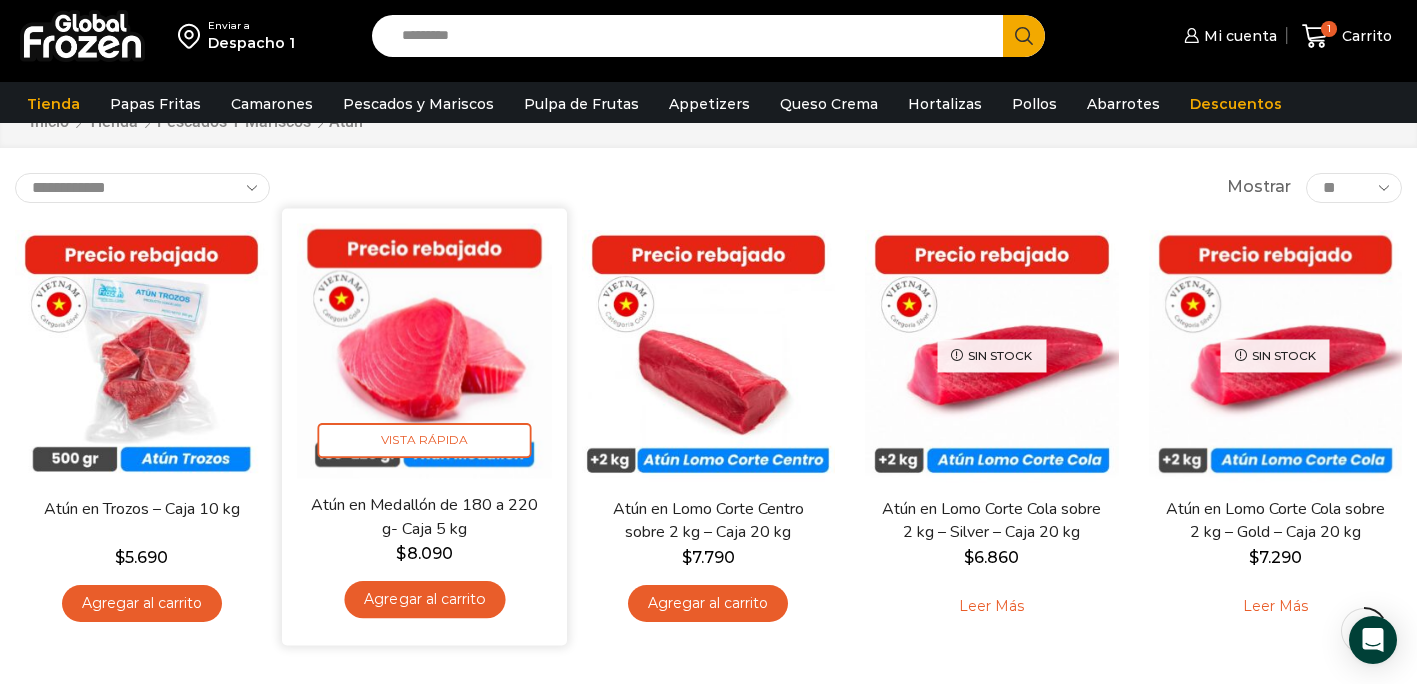 scroll, scrollTop: 110, scrollLeft: 0, axis: vertical 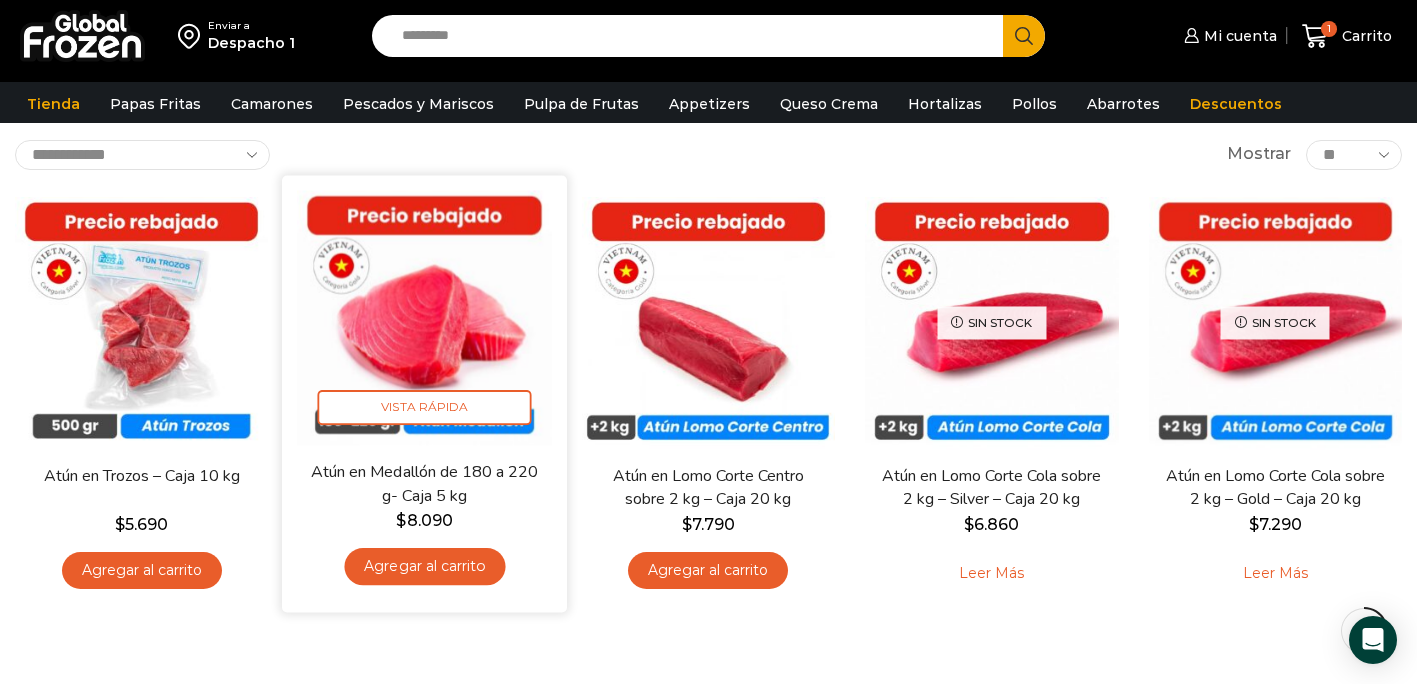 click on "Agregar al carrito" at bounding box center (425, 566) 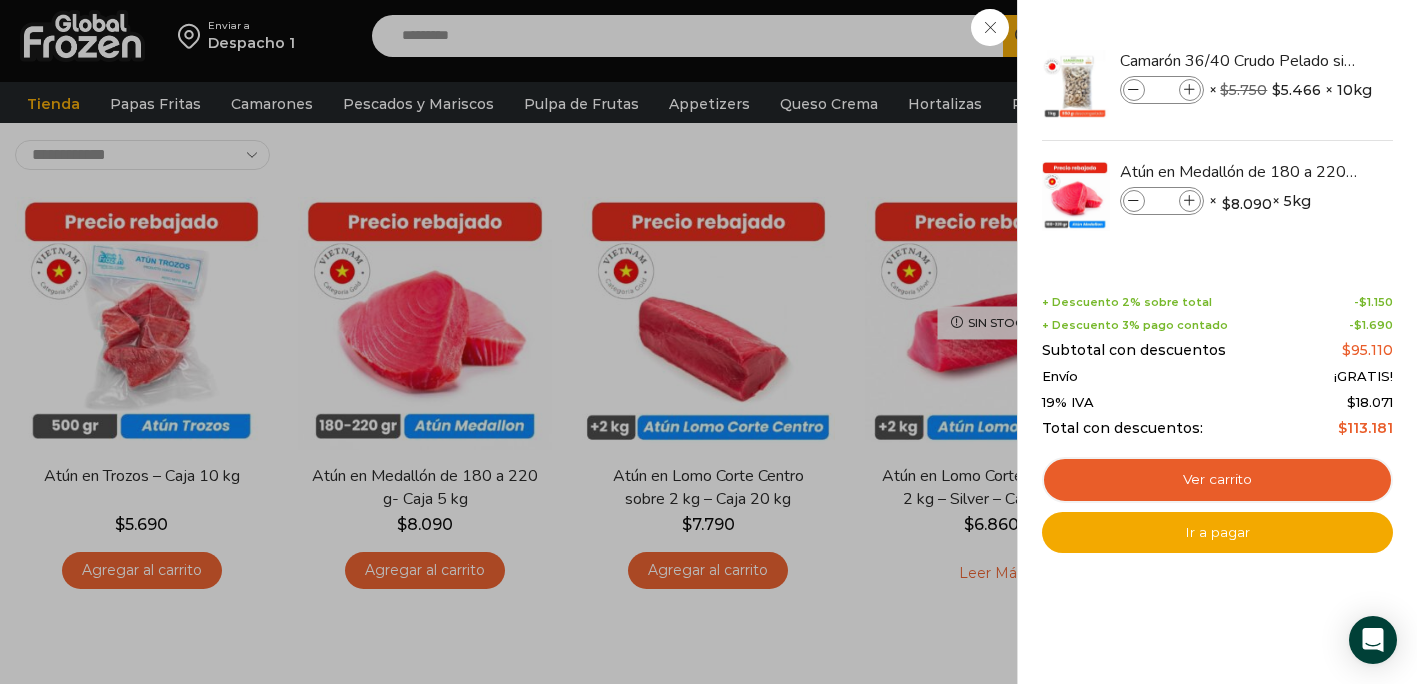 click on "2
Carrito
2
2
Shopping Cart
*" at bounding box center [1347, 36] 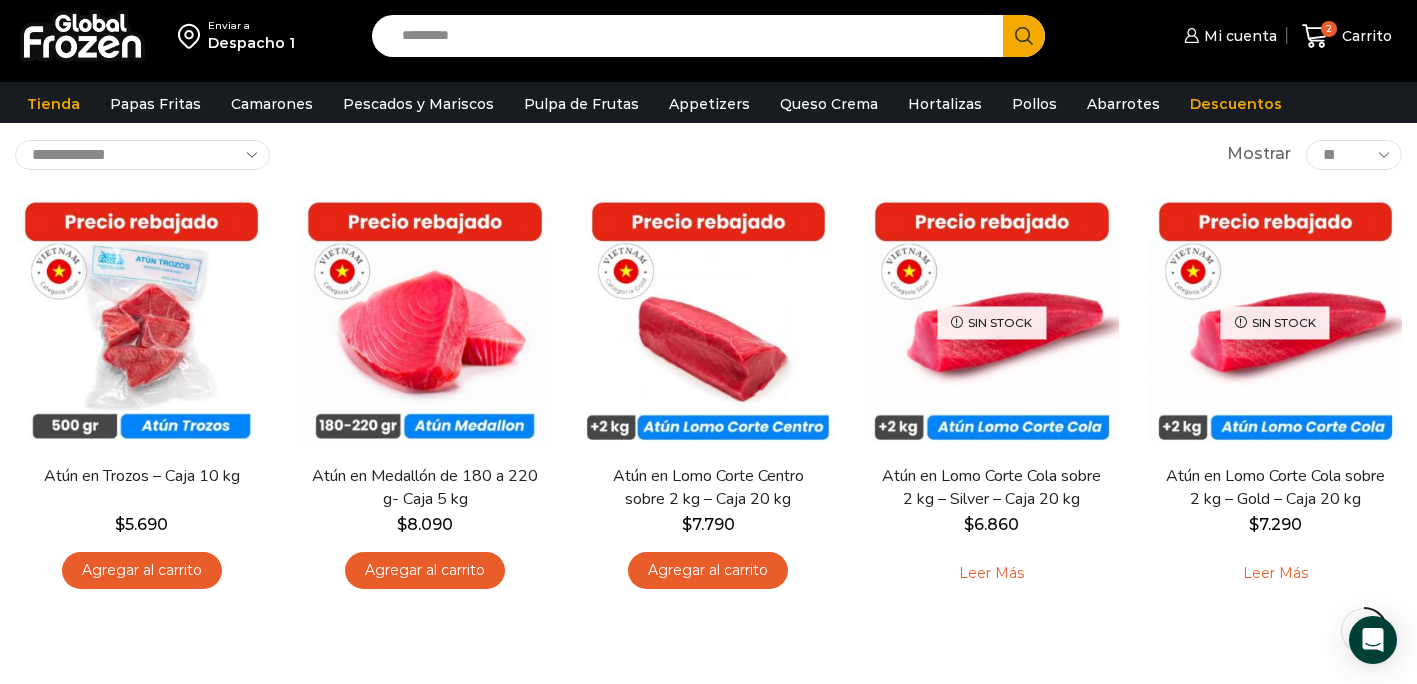 click on "Search input" at bounding box center (693, 36) 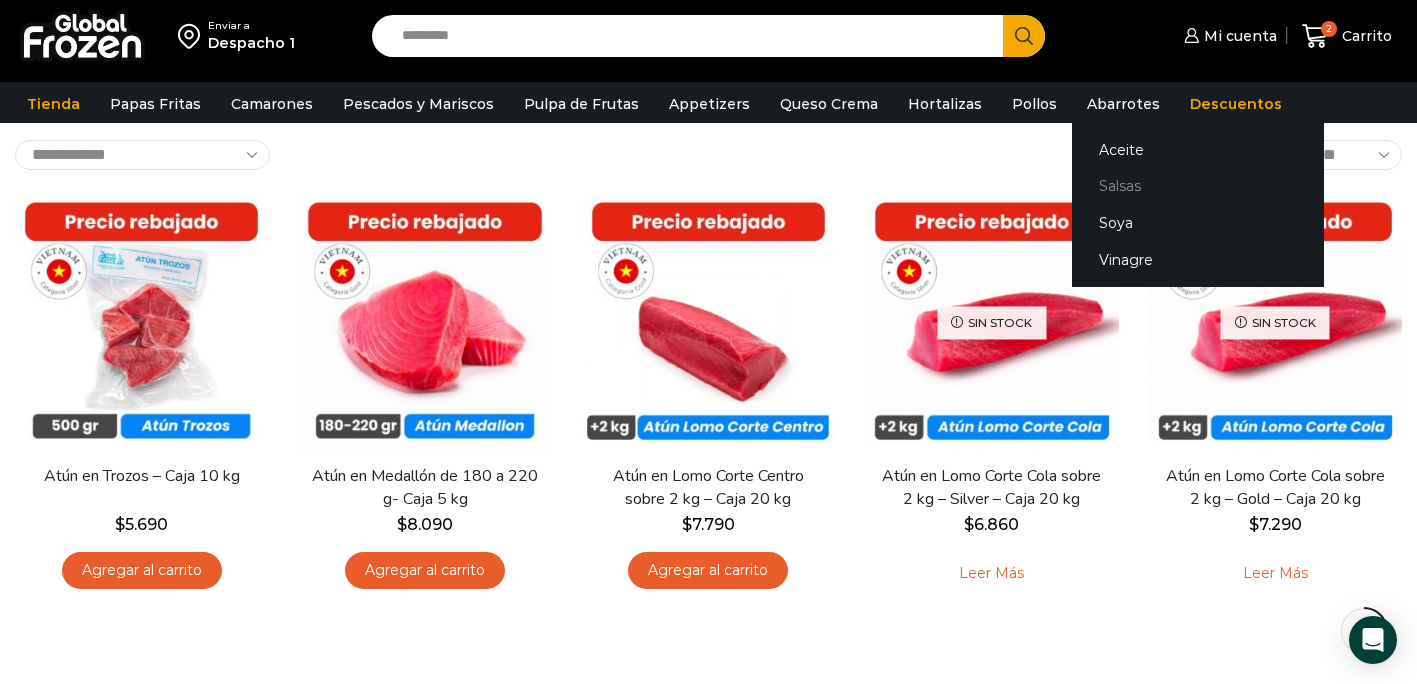 click on "Salsas" at bounding box center [1198, 186] 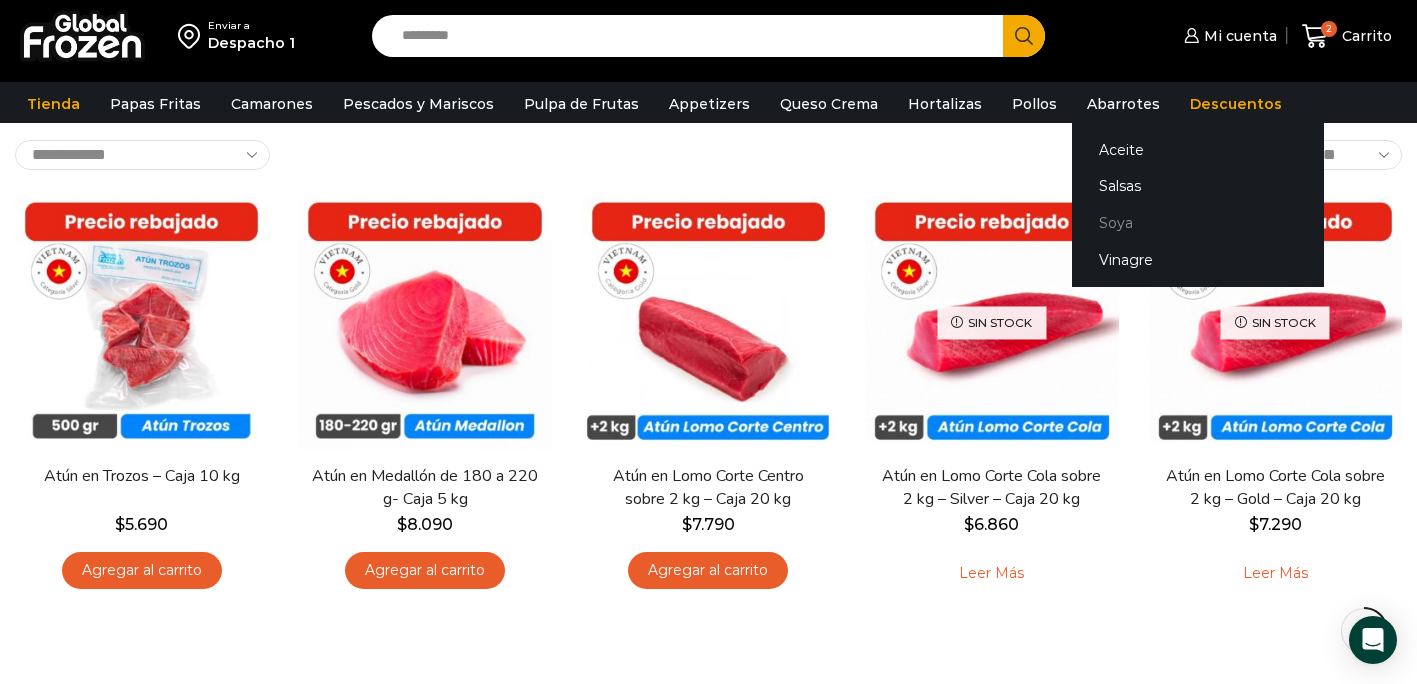 click on "Soya" at bounding box center (1198, 223) 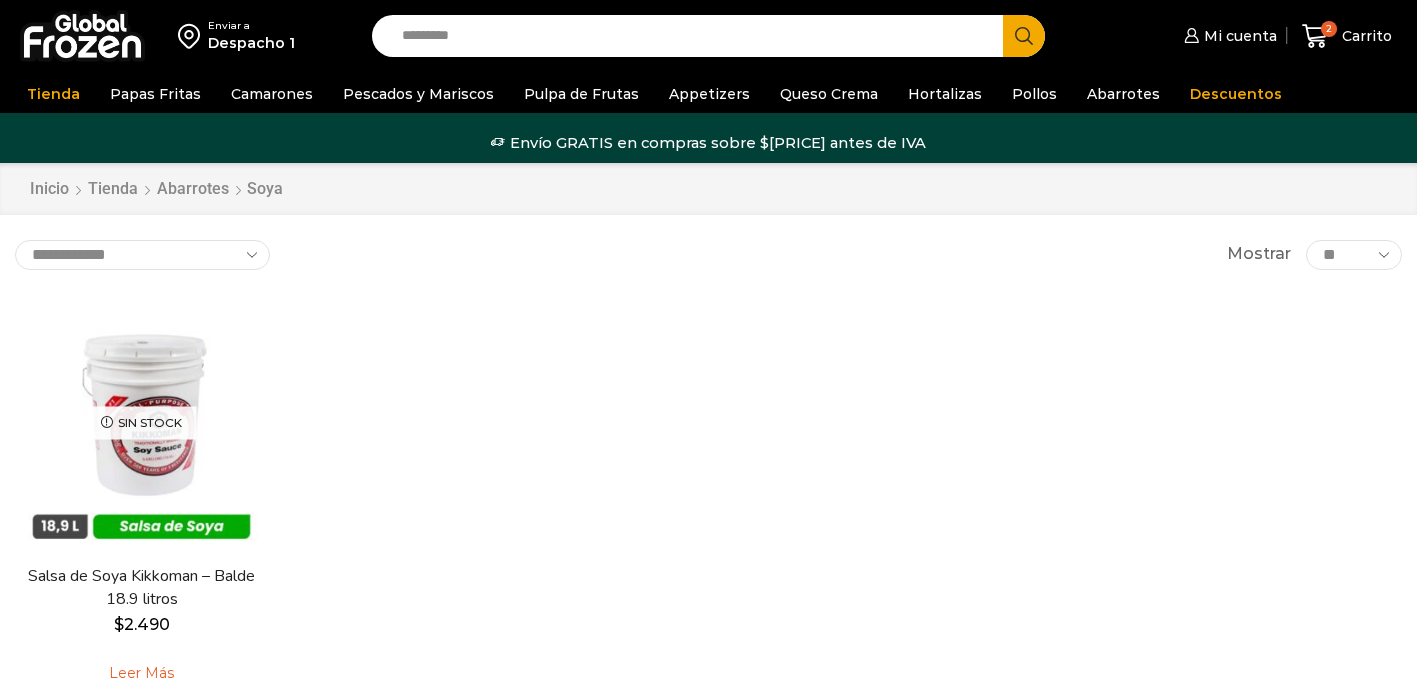 scroll, scrollTop: 0, scrollLeft: 0, axis: both 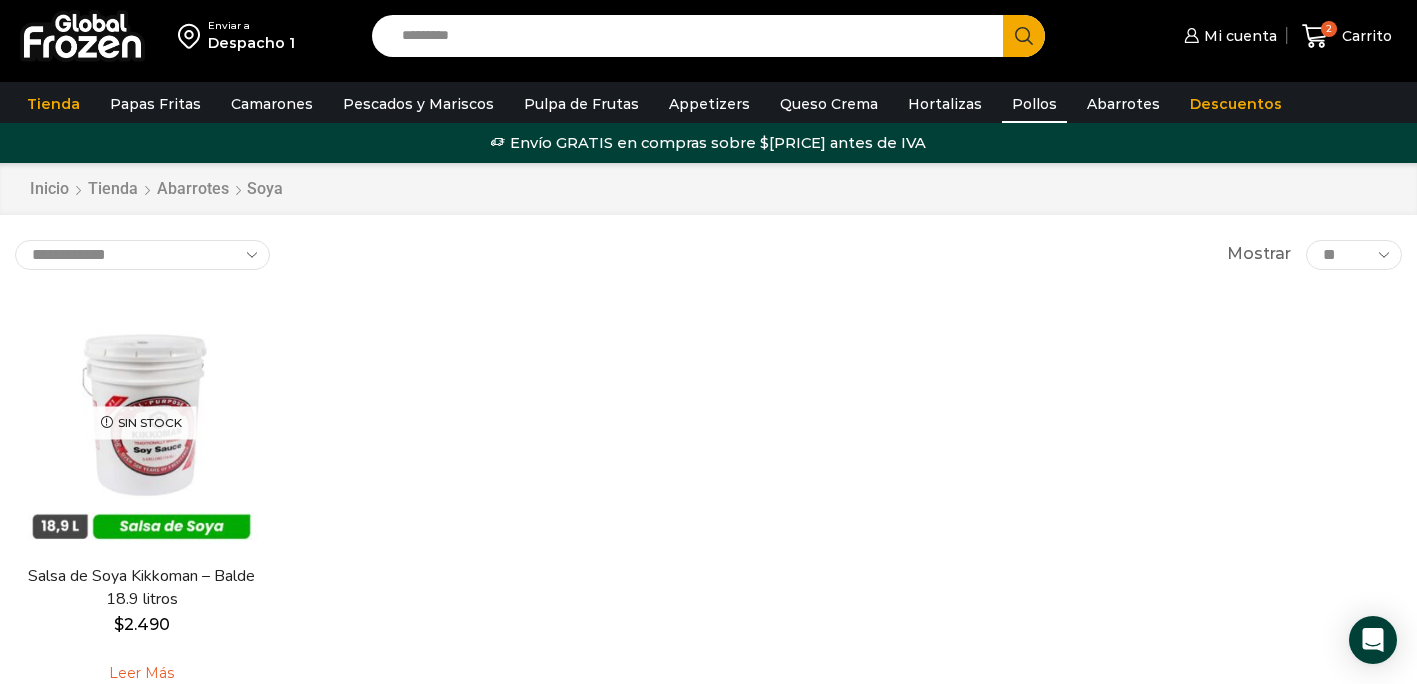 click on "Pollos" at bounding box center [1034, 104] 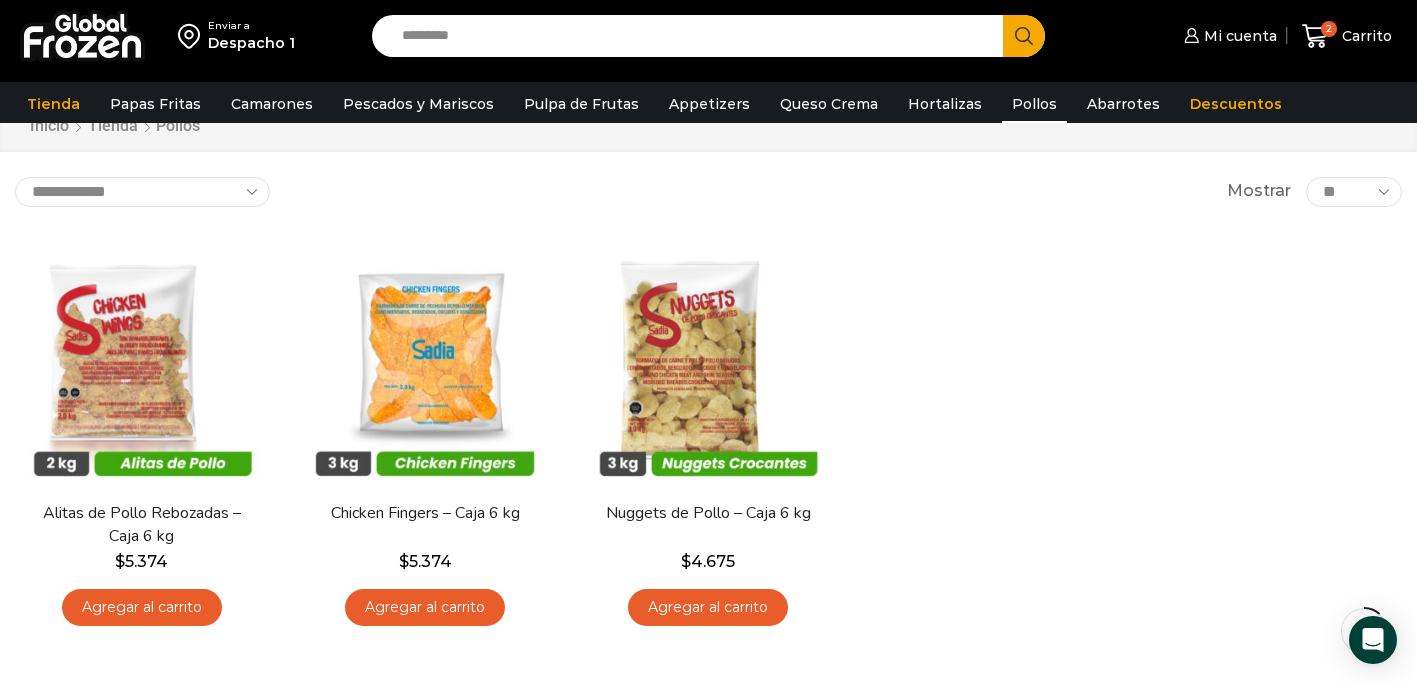 scroll, scrollTop: 63, scrollLeft: 0, axis: vertical 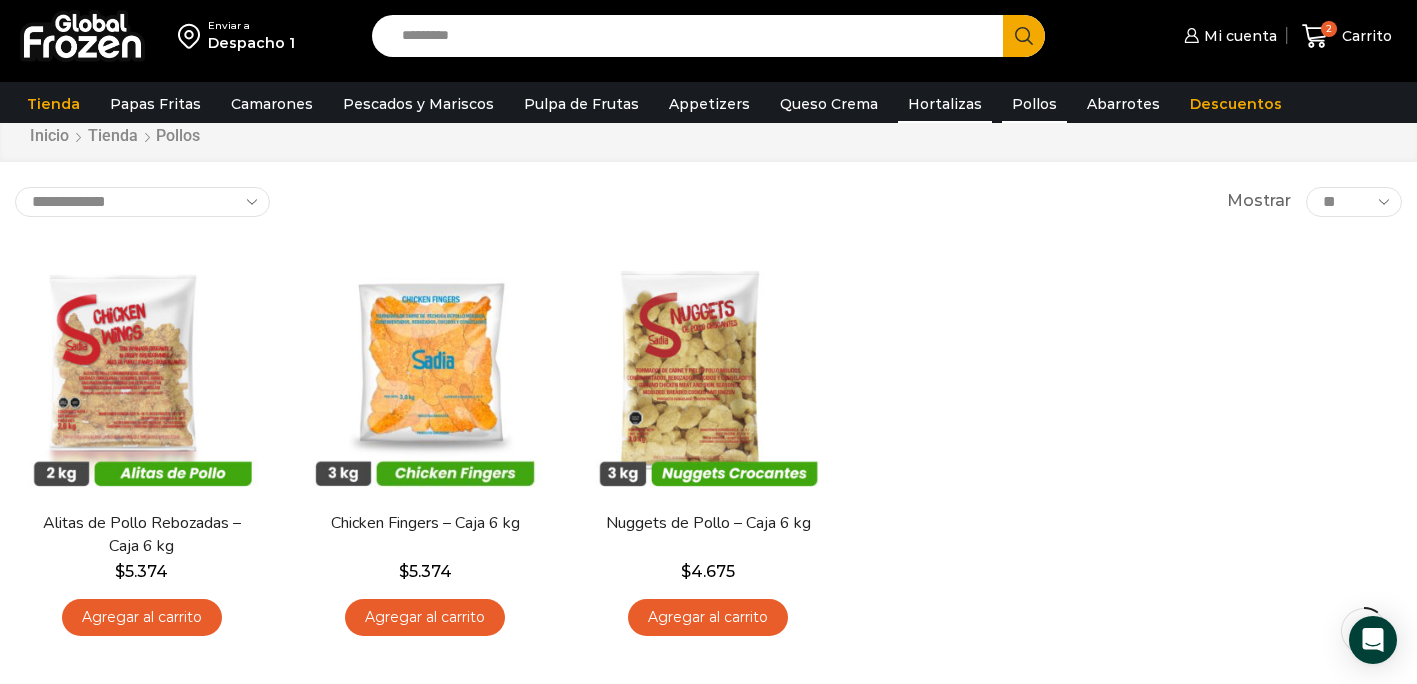 click on "Hortalizas" at bounding box center (945, 104) 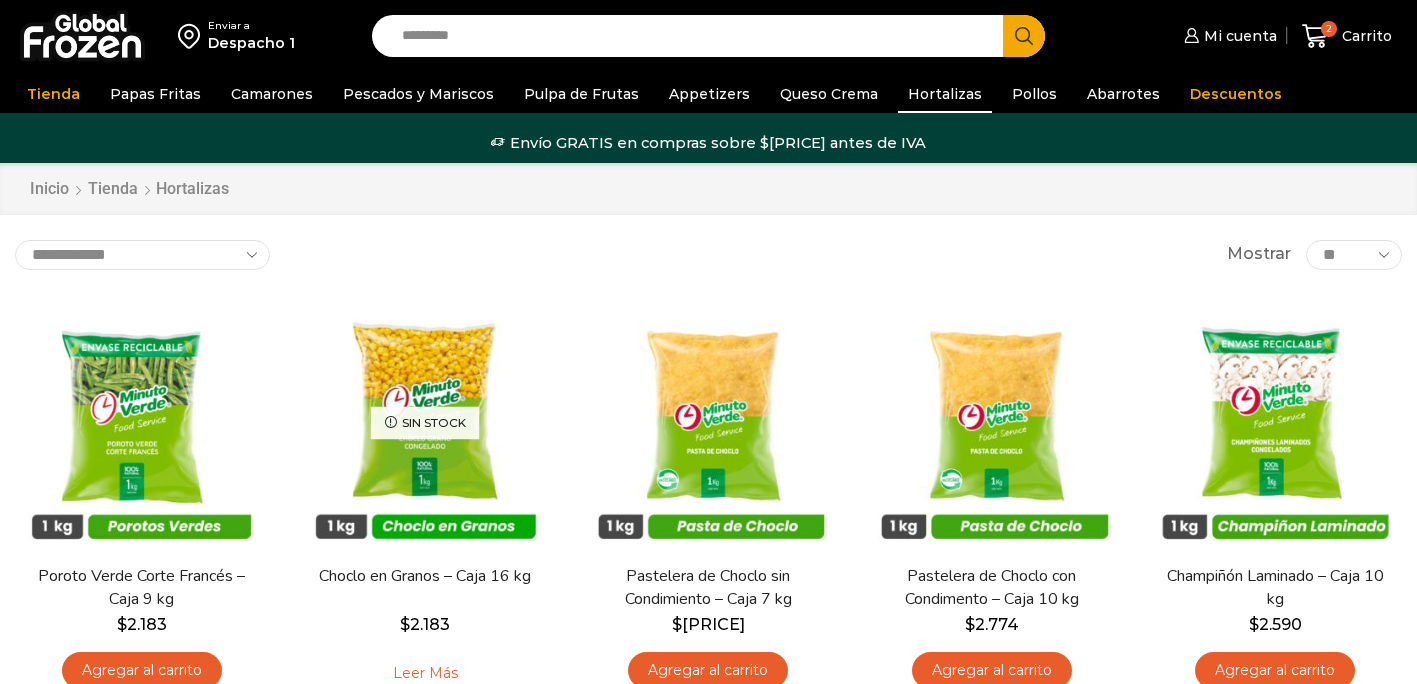 scroll, scrollTop: 0, scrollLeft: 0, axis: both 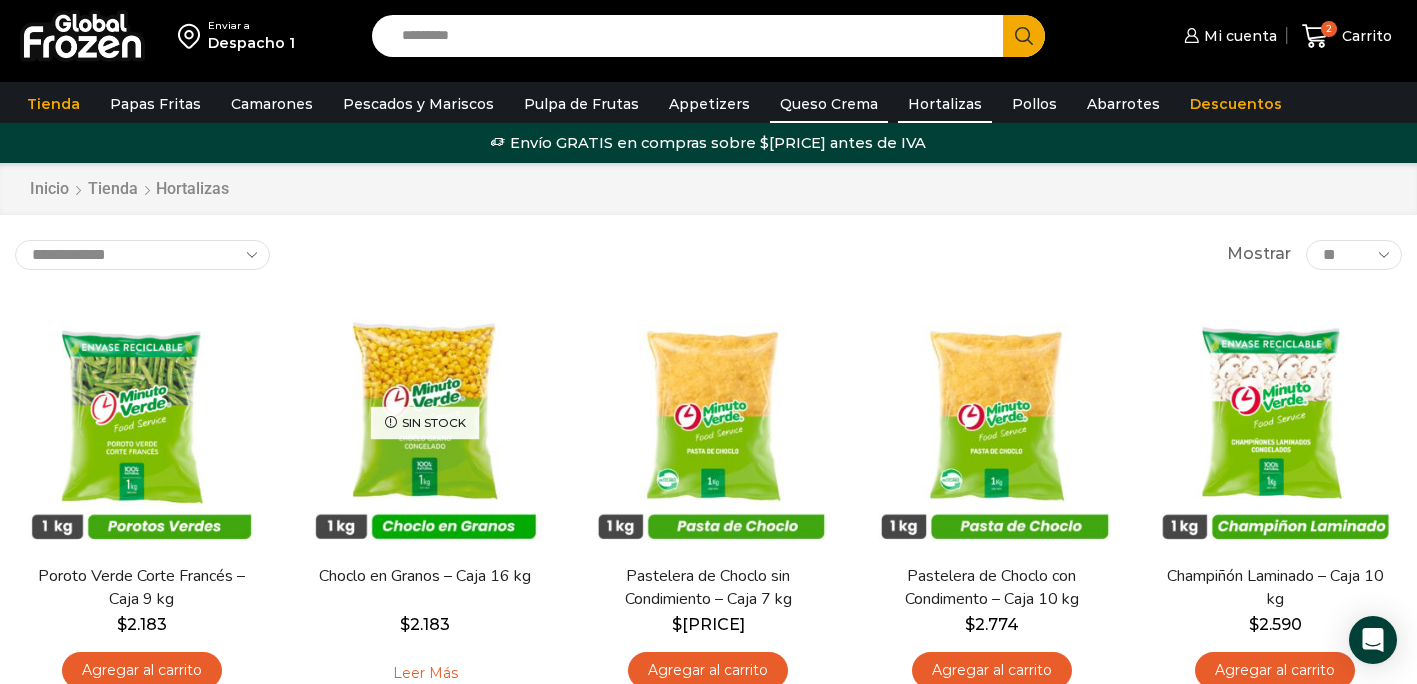 click on "Queso Crema" at bounding box center [829, 104] 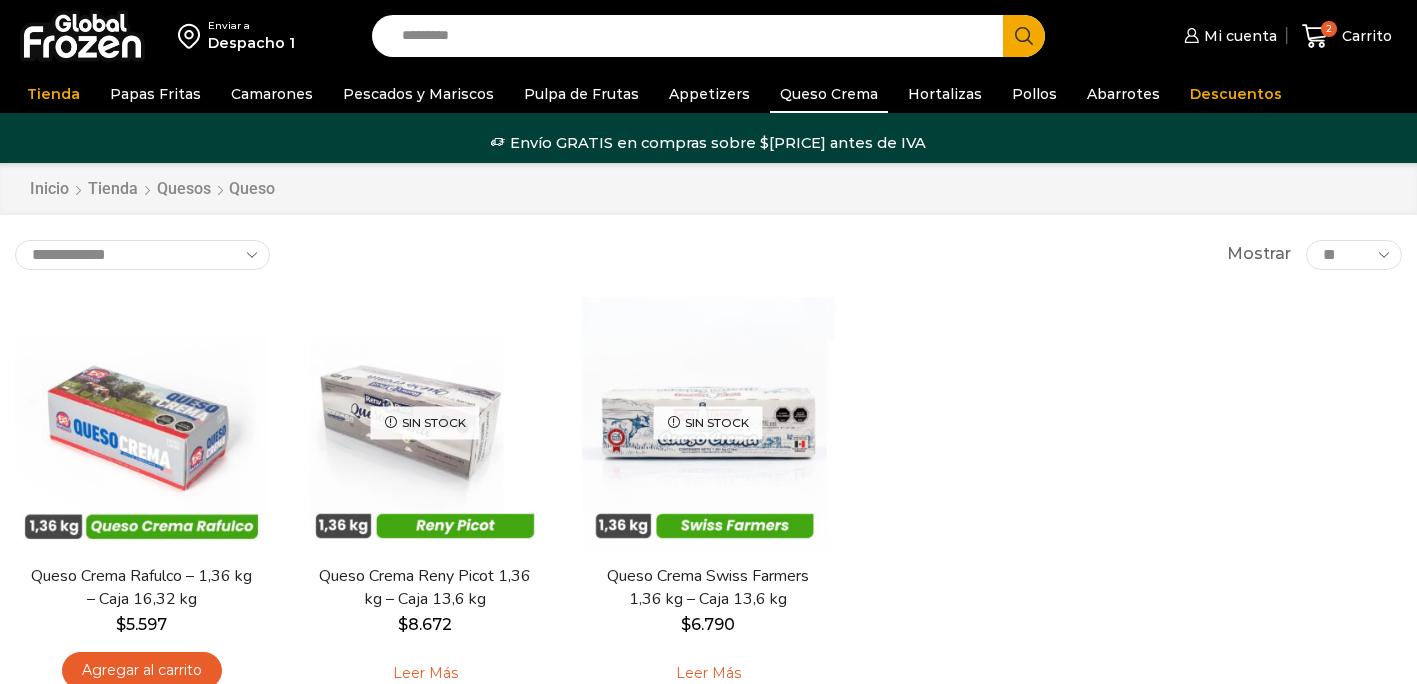 scroll, scrollTop: 0, scrollLeft: 0, axis: both 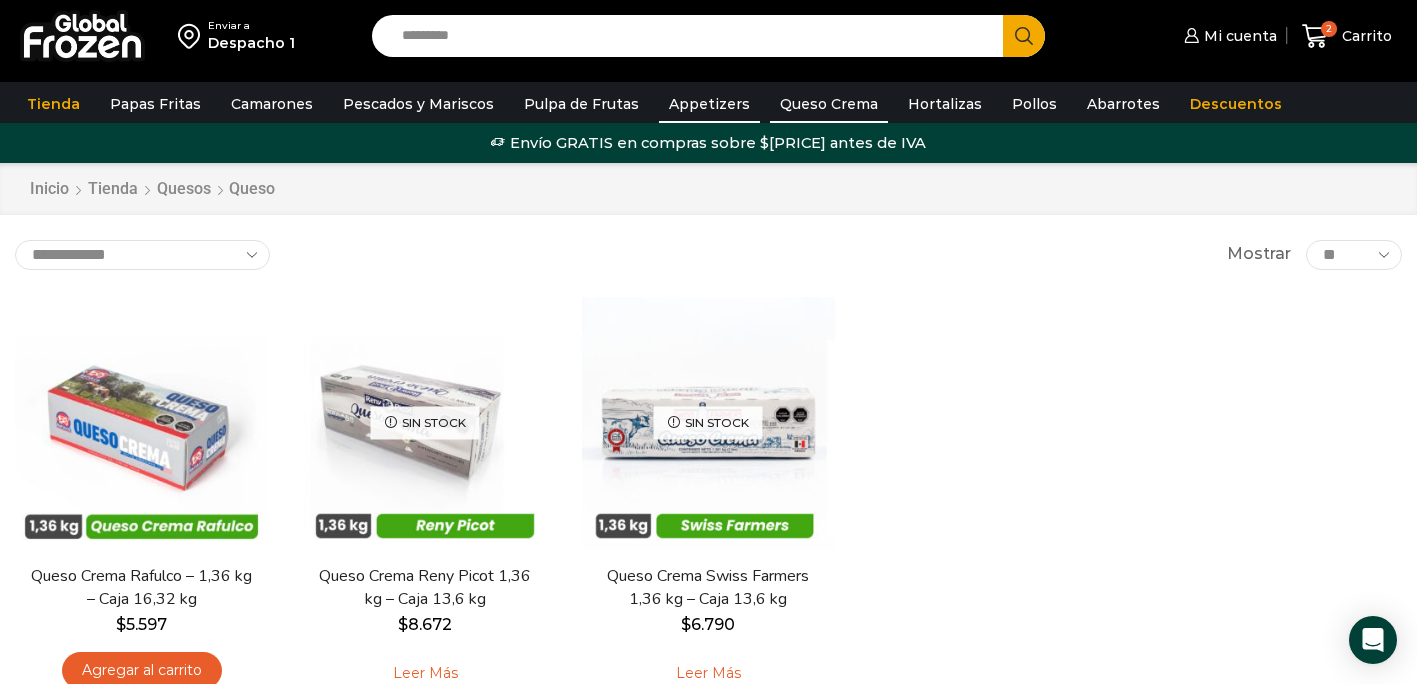 click on "Appetizers" at bounding box center (709, 104) 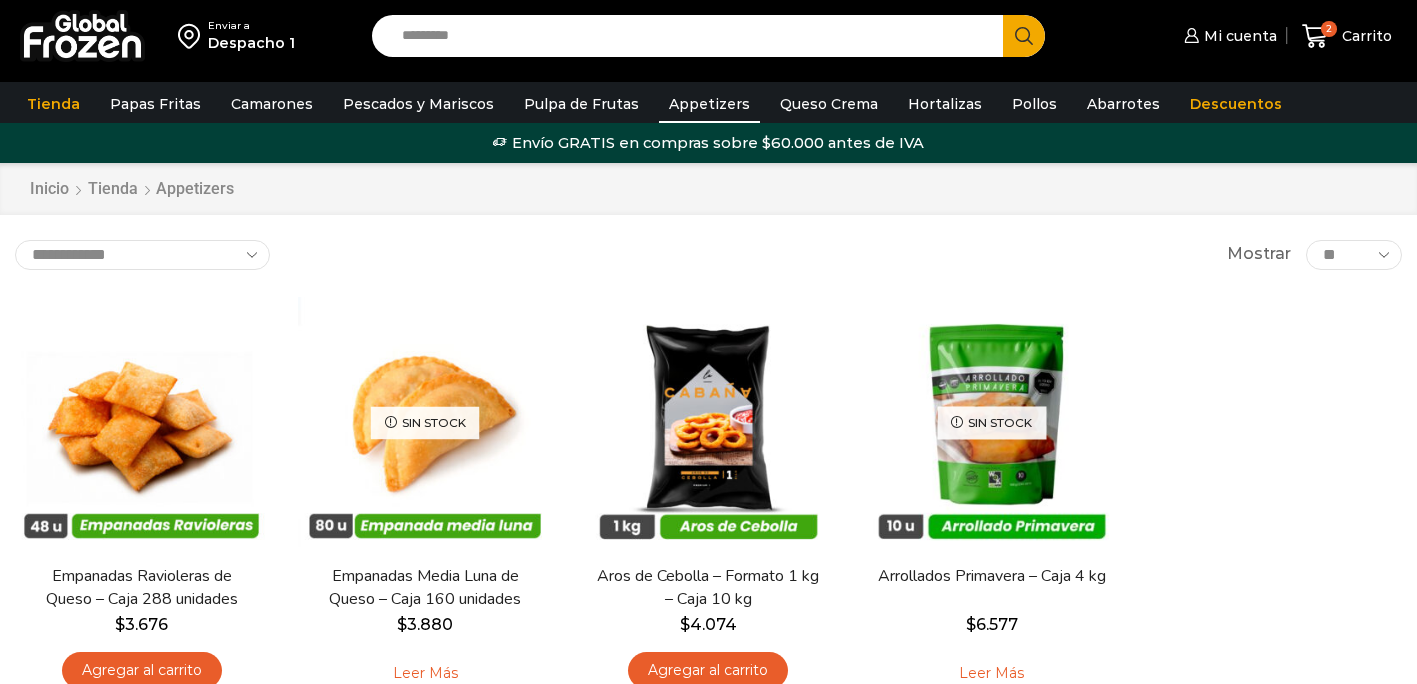 scroll, scrollTop: 0, scrollLeft: 0, axis: both 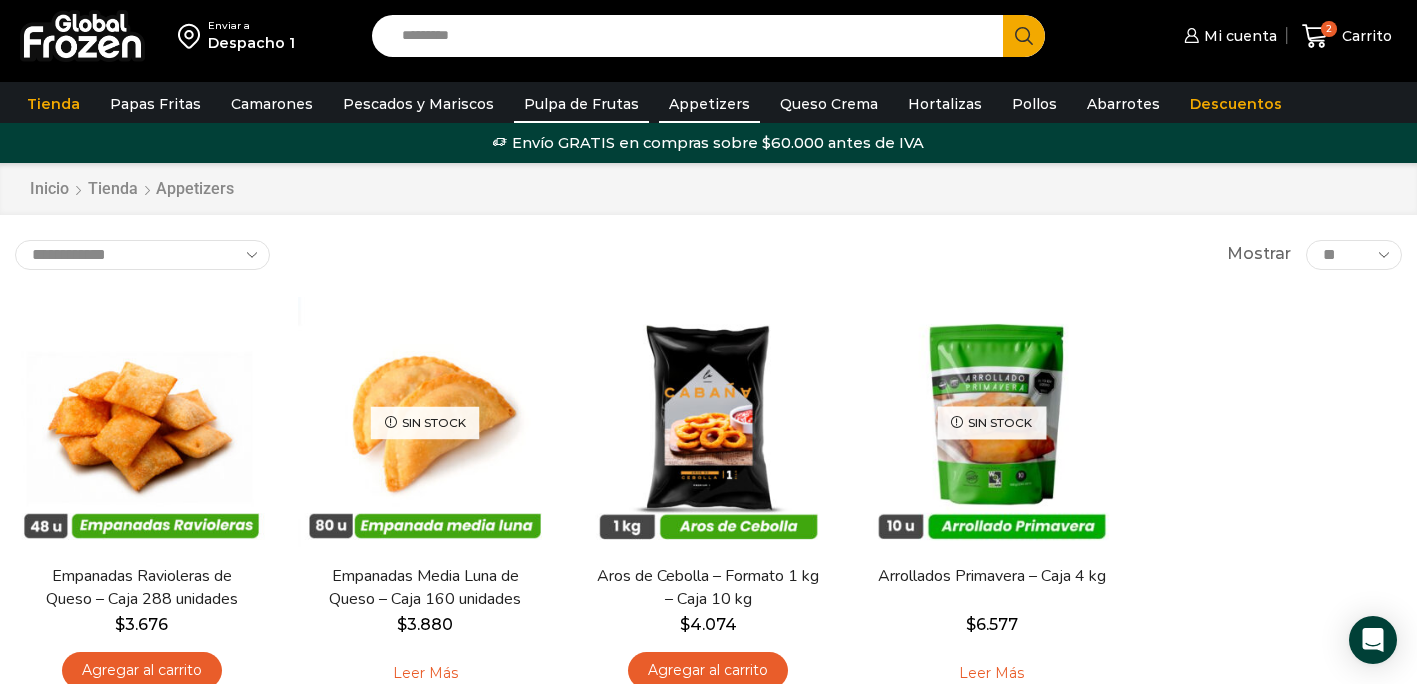 click on "Pulpa de Frutas" at bounding box center (581, 104) 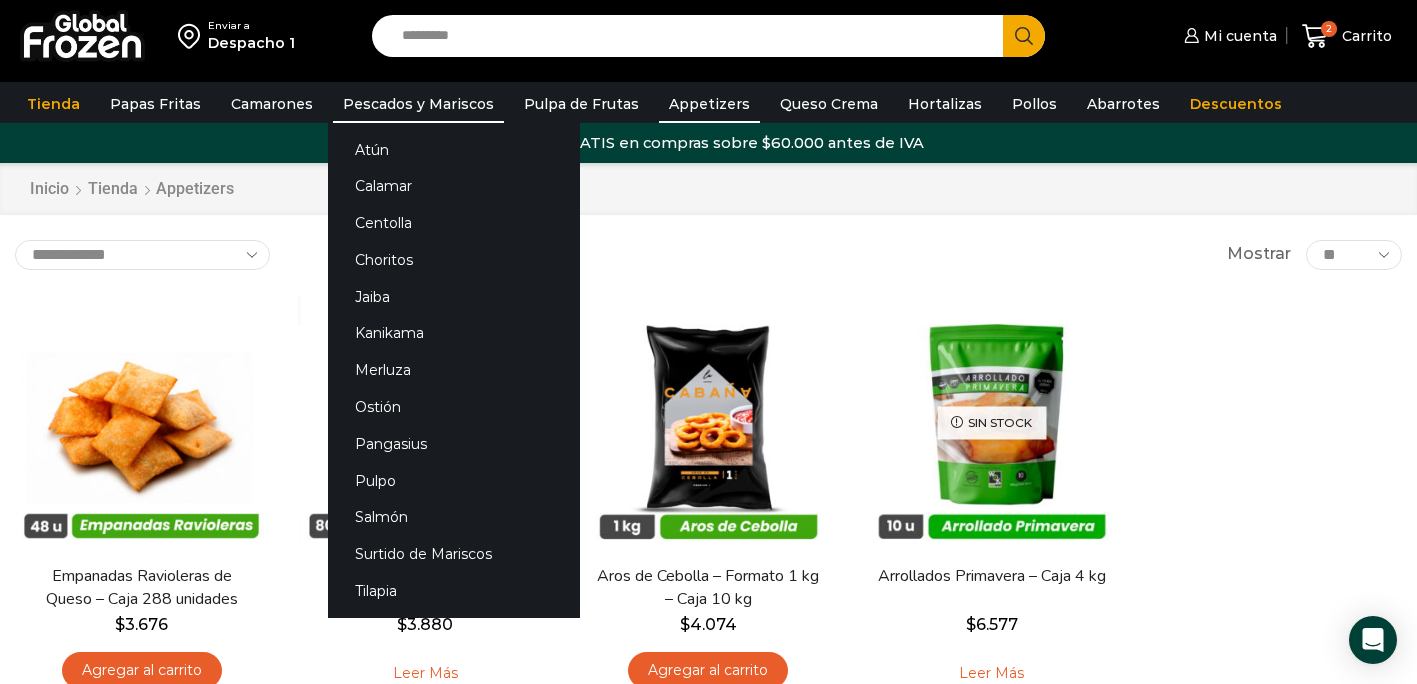 click on "Pescados y Mariscos" at bounding box center (418, 104) 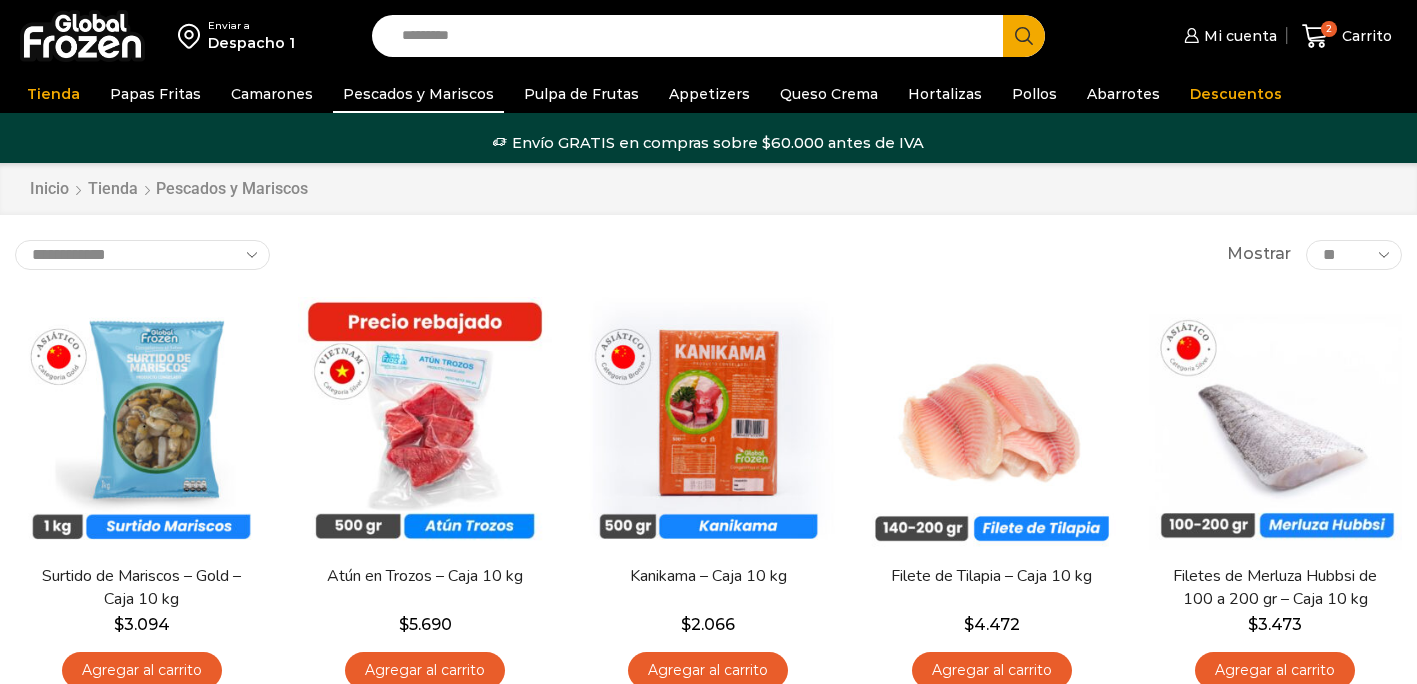 scroll, scrollTop: 0, scrollLeft: 0, axis: both 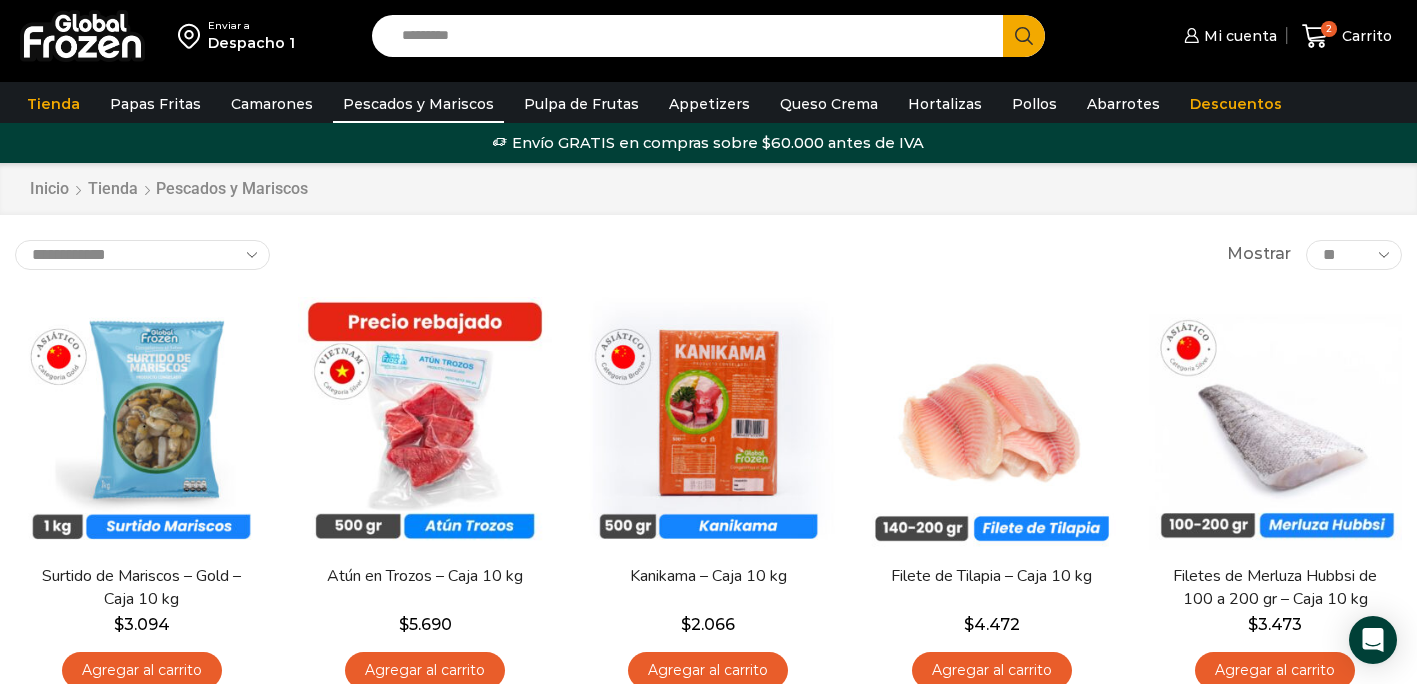 click on "Mi cuenta
Mi cuenta
Mi perfil
Pedidos
Descargas
Coupons
Dirección
Detalles de la cuenta" at bounding box center [1236, 36] 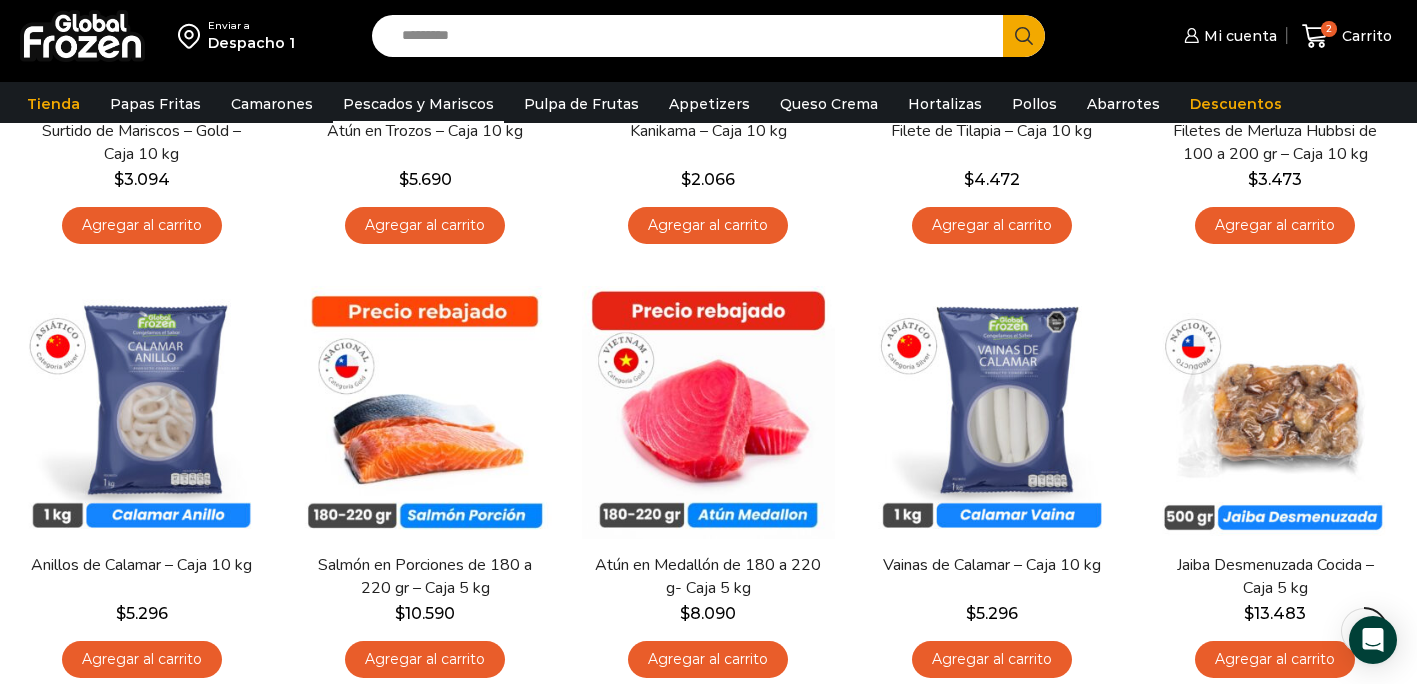 scroll, scrollTop: 434, scrollLeft: 0, axis: vertical 